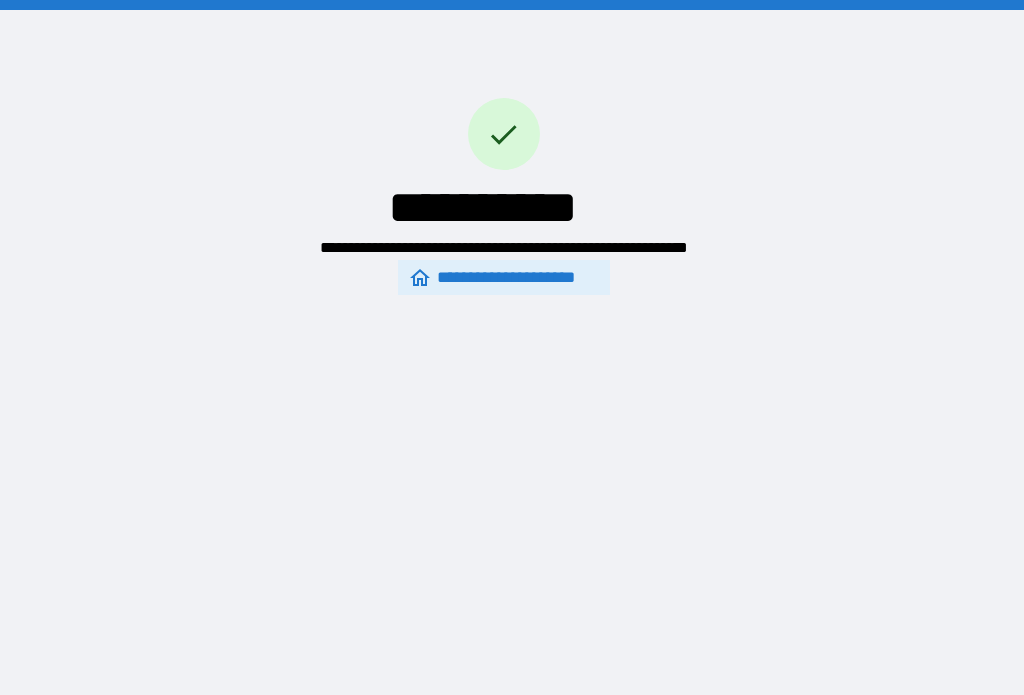 scroll, scrollTop: 34, scrollLeft: 0, axis: vertical 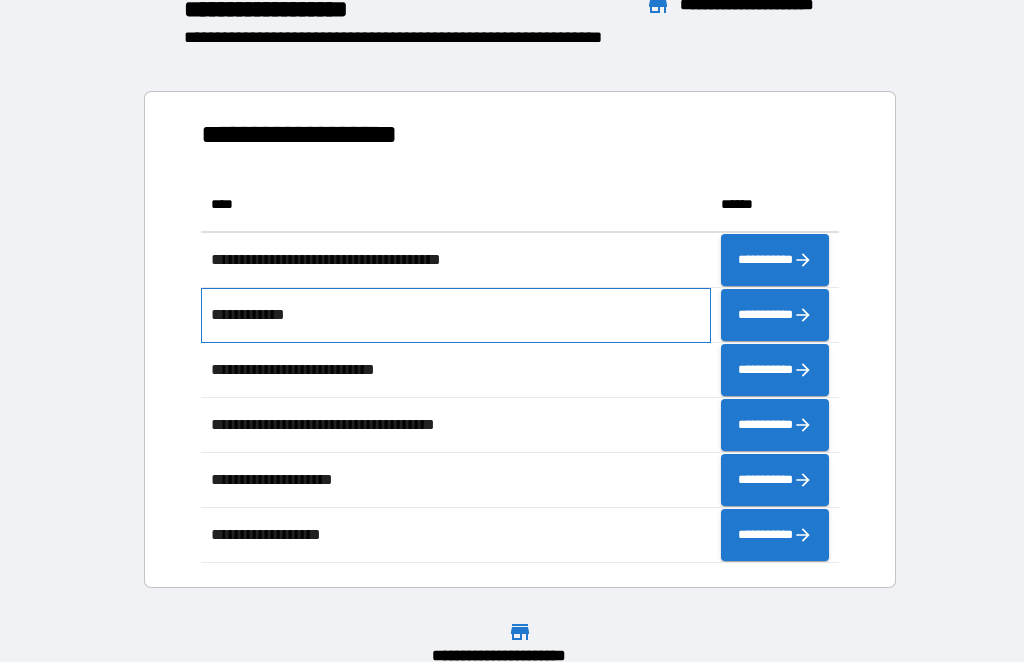 click on "**********" at bounding box center (253, 315) 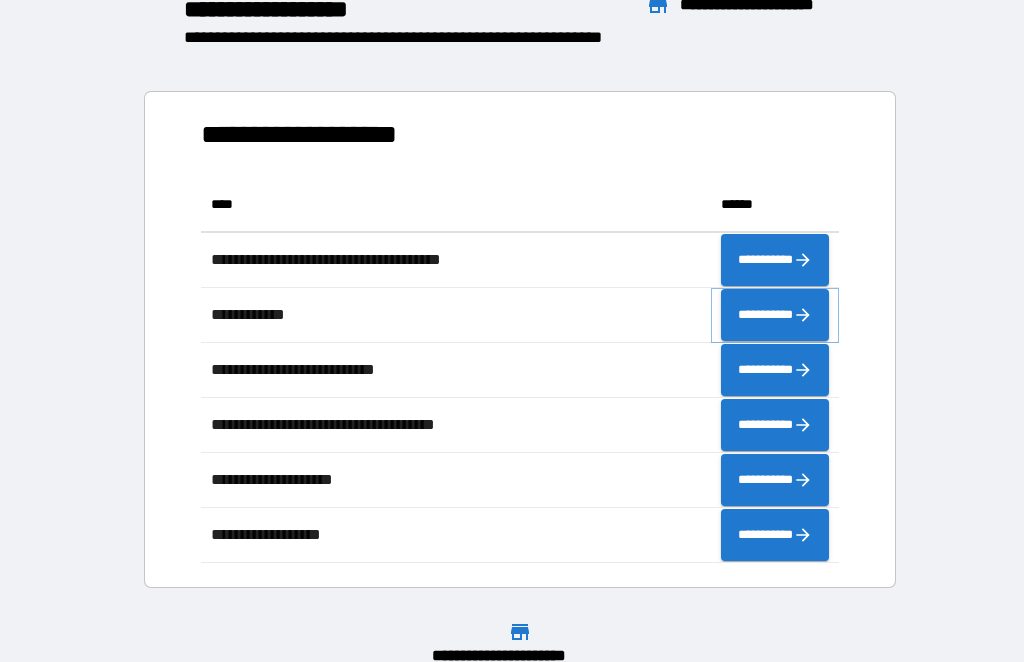 click on "**********" at bounding box center (775, 315) 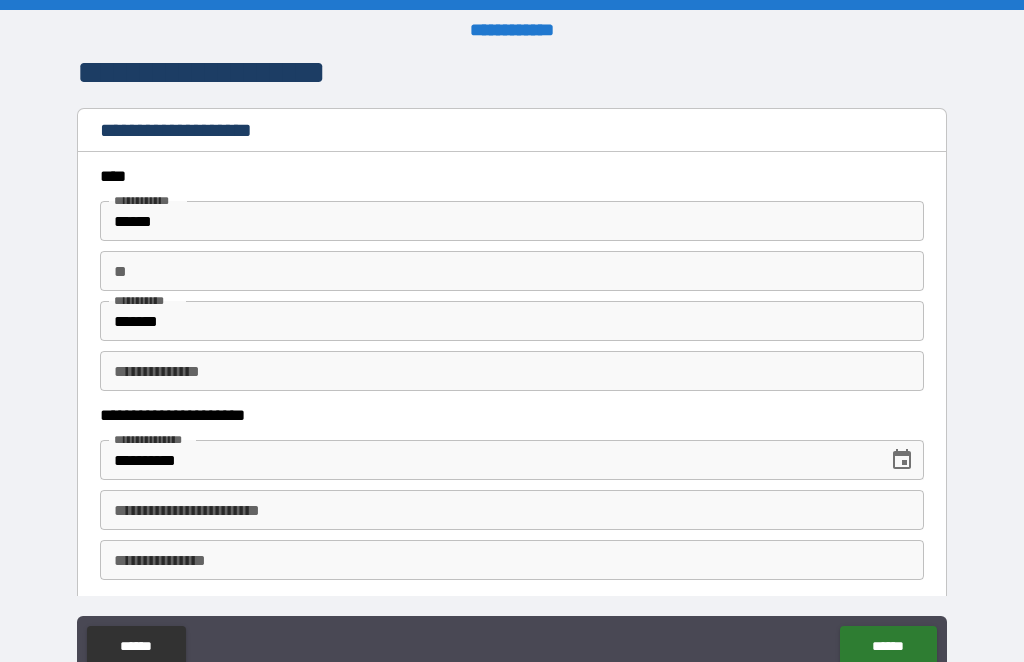 click on "**********" at bounding box center (512, 510) 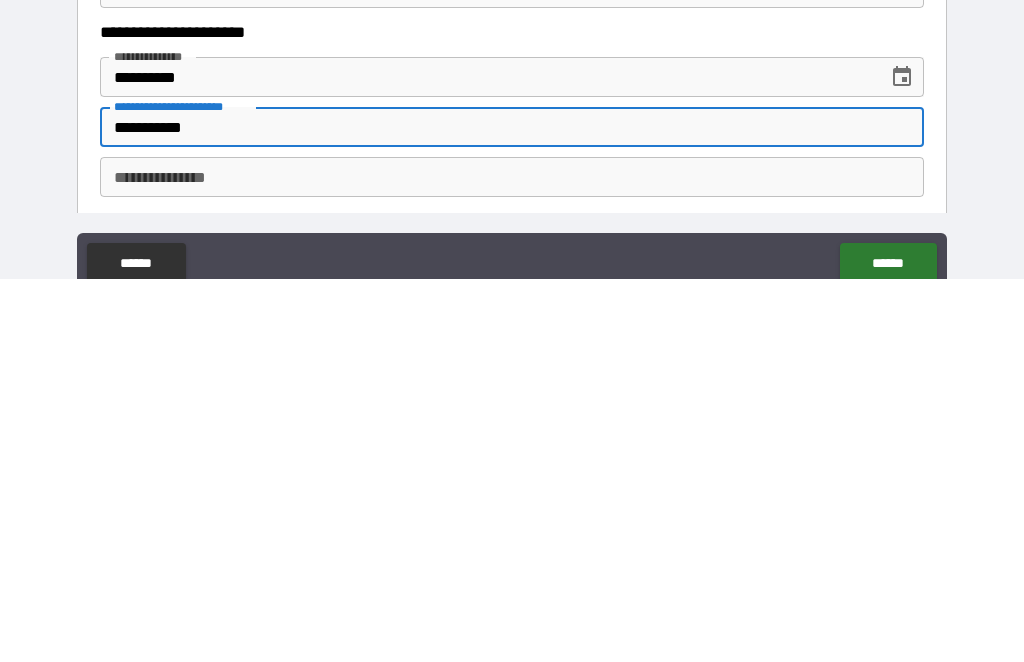 type on "**********" 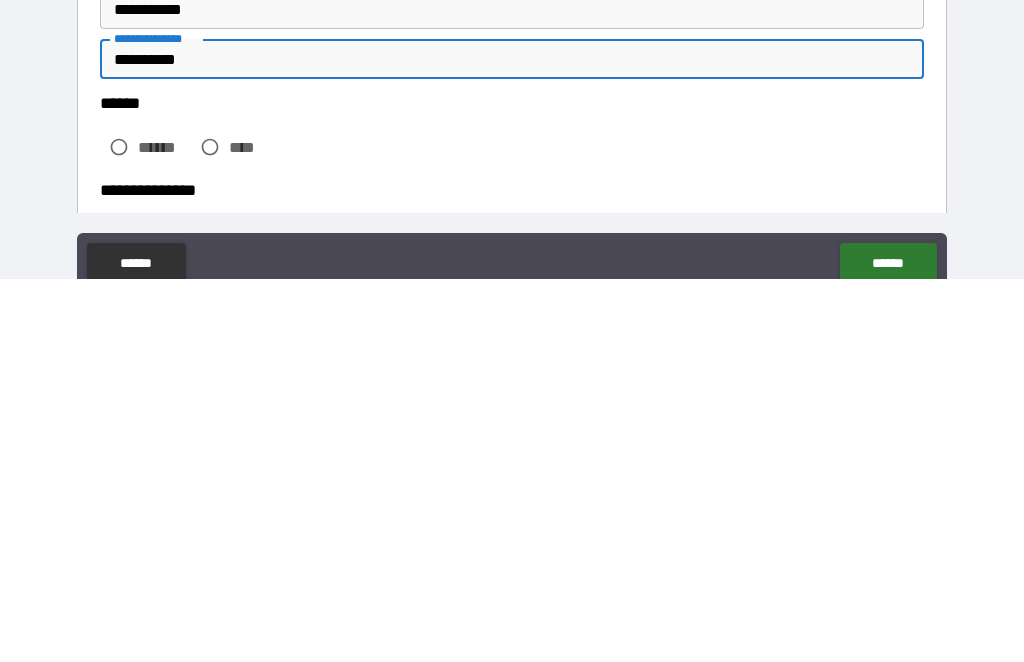 scroll, scrollTop: 122, scrollLeft: 0, axis: vertical 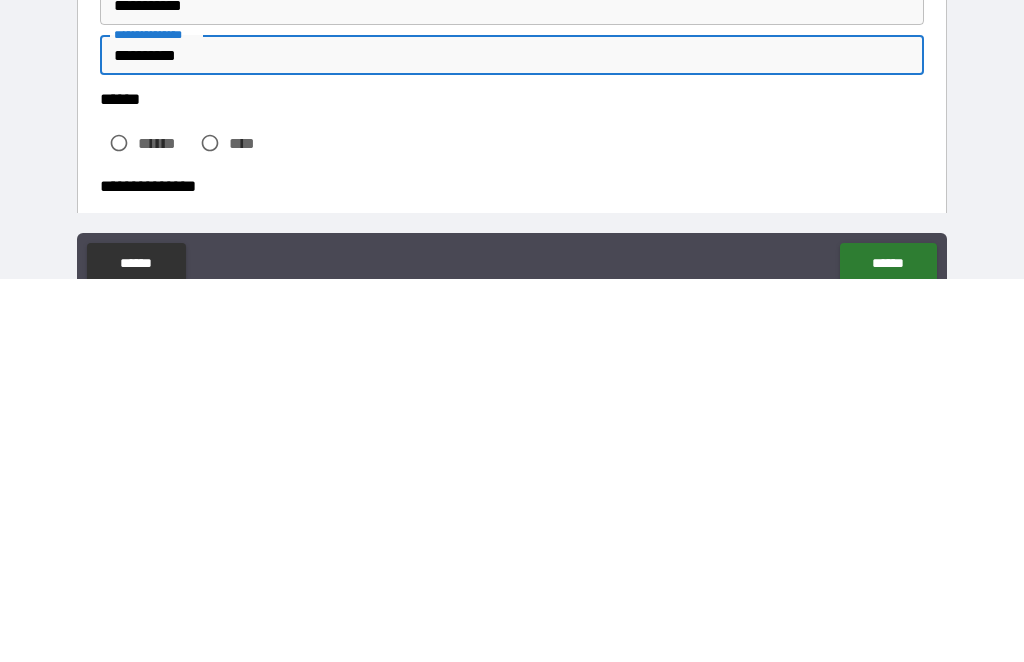type on "**********" 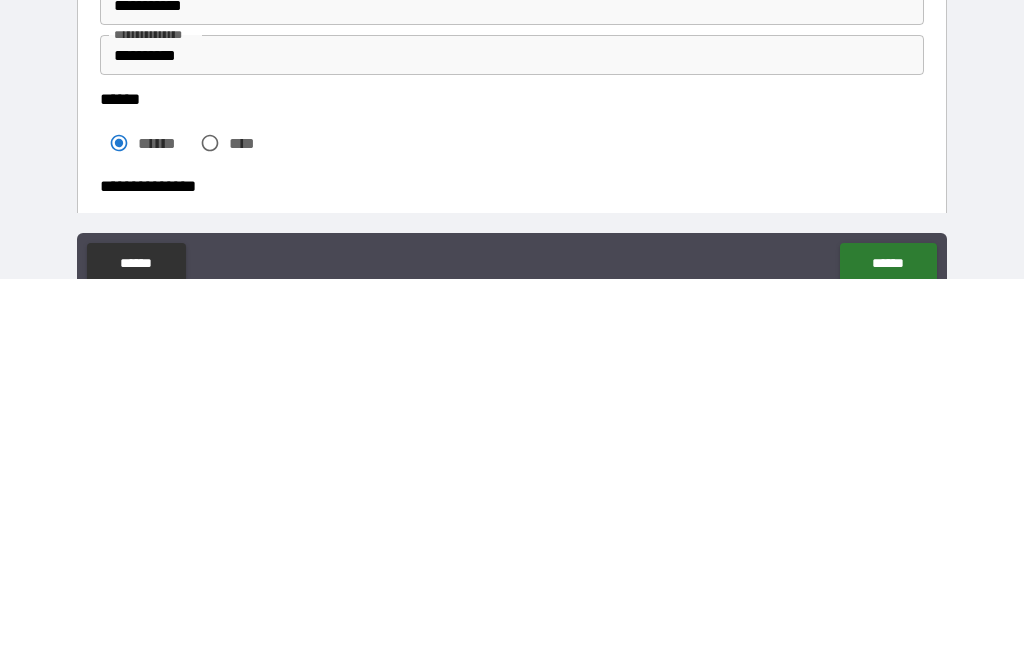scroll, scrollTop: 66, scrollLeft: 0, axis: vertical 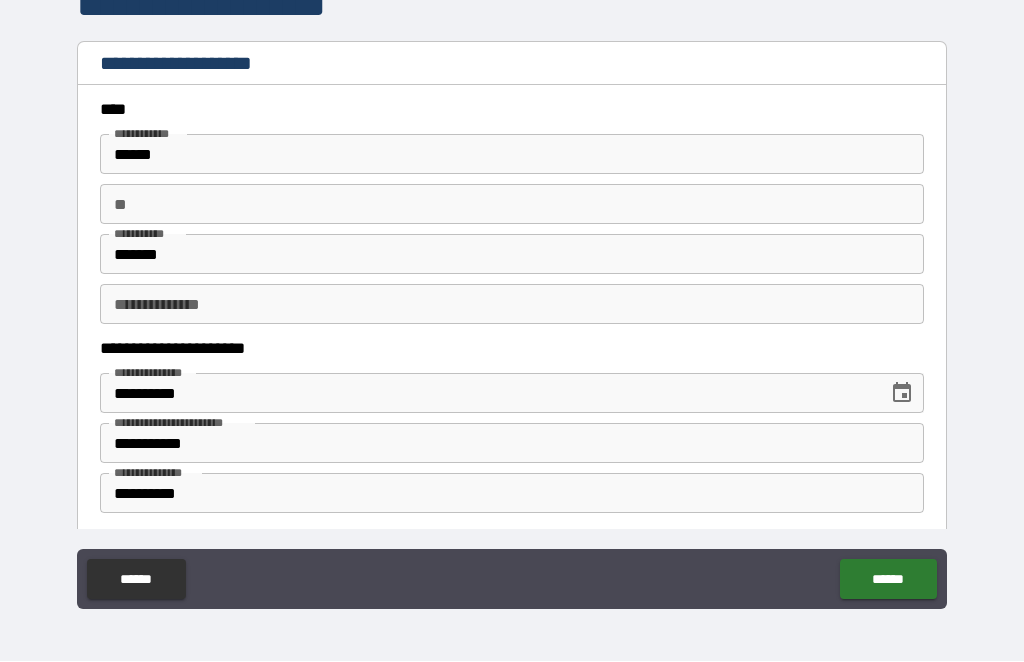 click on "******" at bounding box center [888, 580] 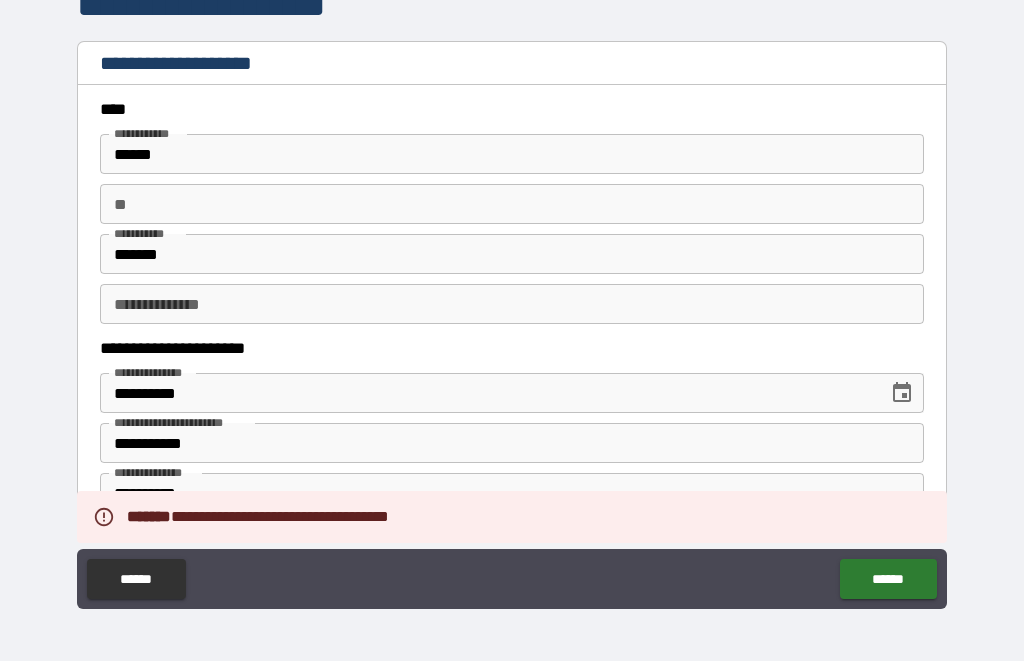 click on "**" at bounding box center [512, 205] 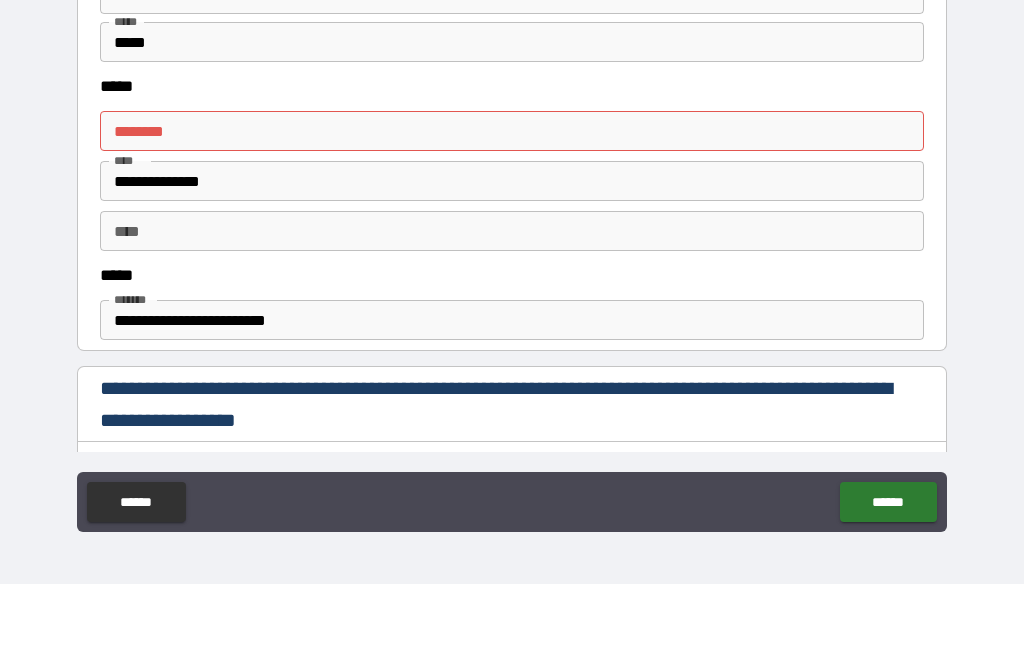 scroll, scrollTop: 918, scrollLeft: 0, axis: vertical 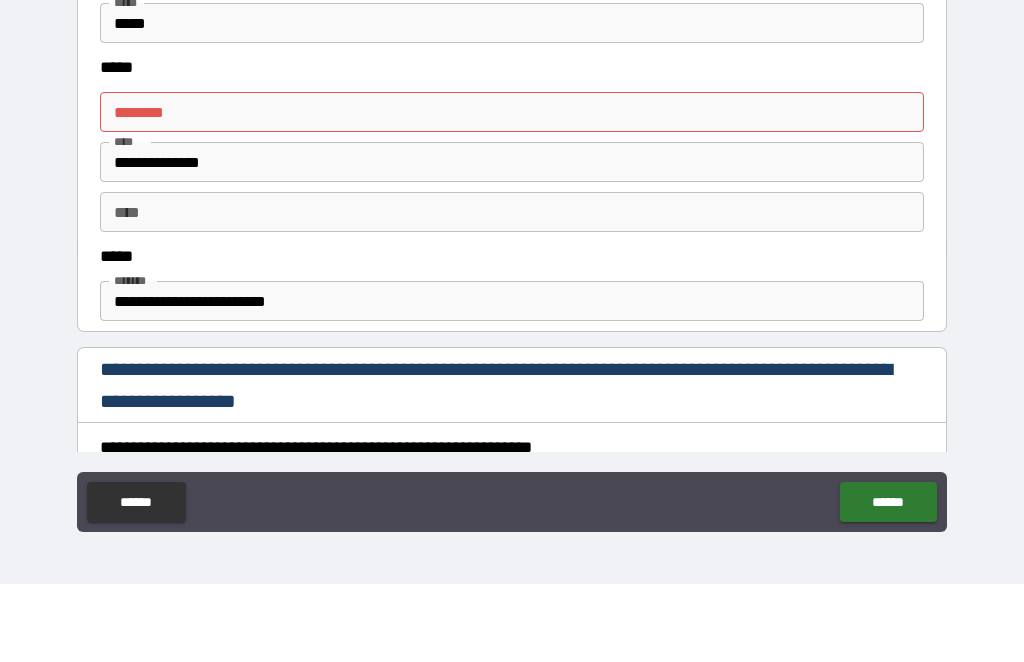 type on "***" 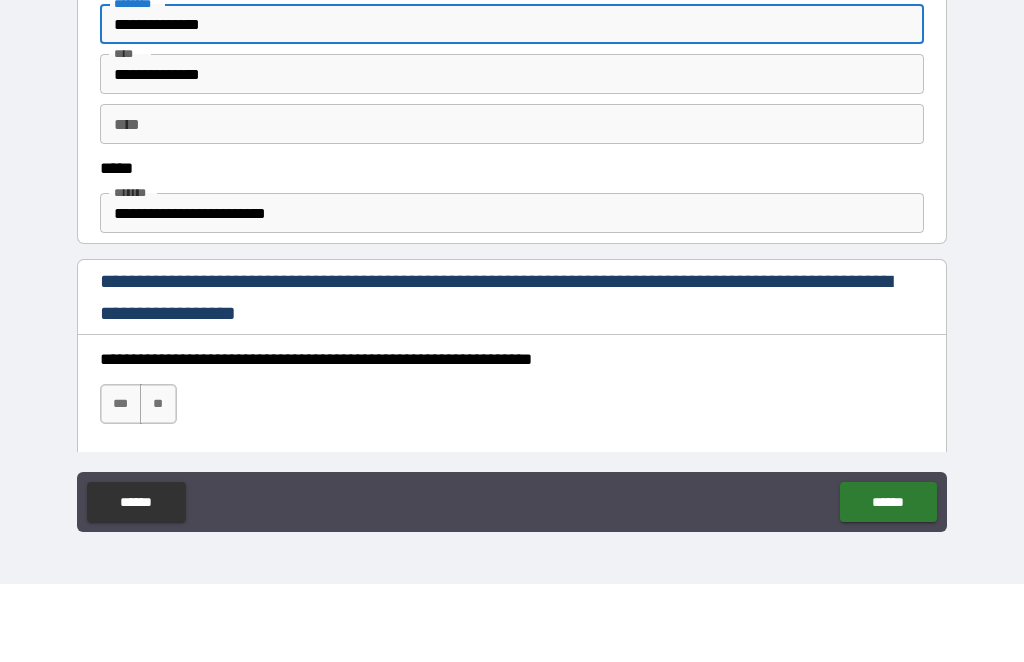 scroll, scrollTop: 1020, scrollLeft: 0, axis: vertical 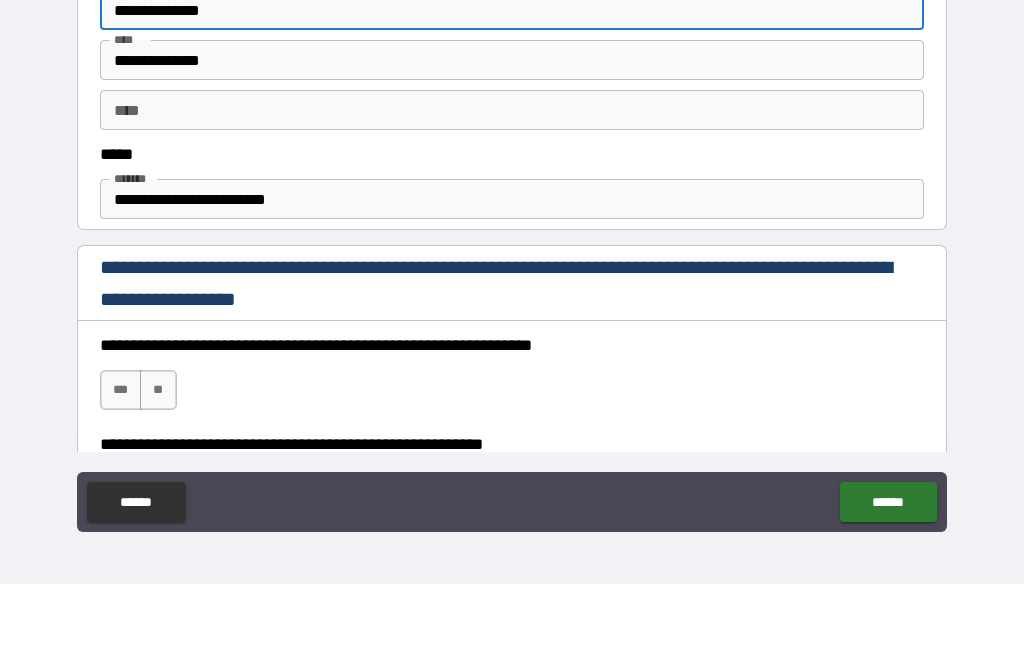 type on "**********" 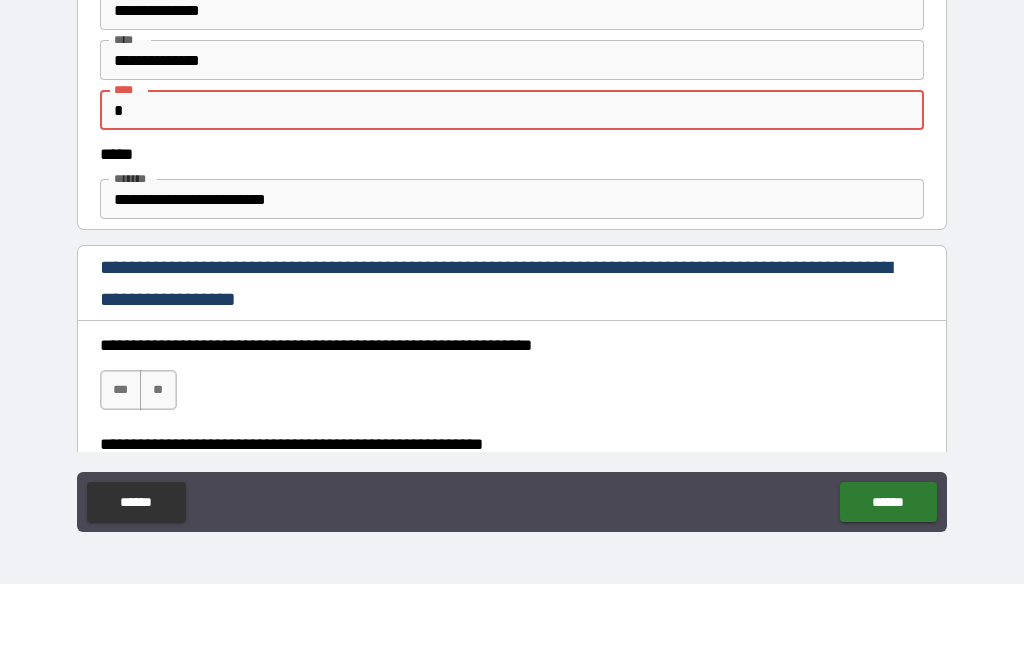 click on "*" at bounding box center [512, 188] 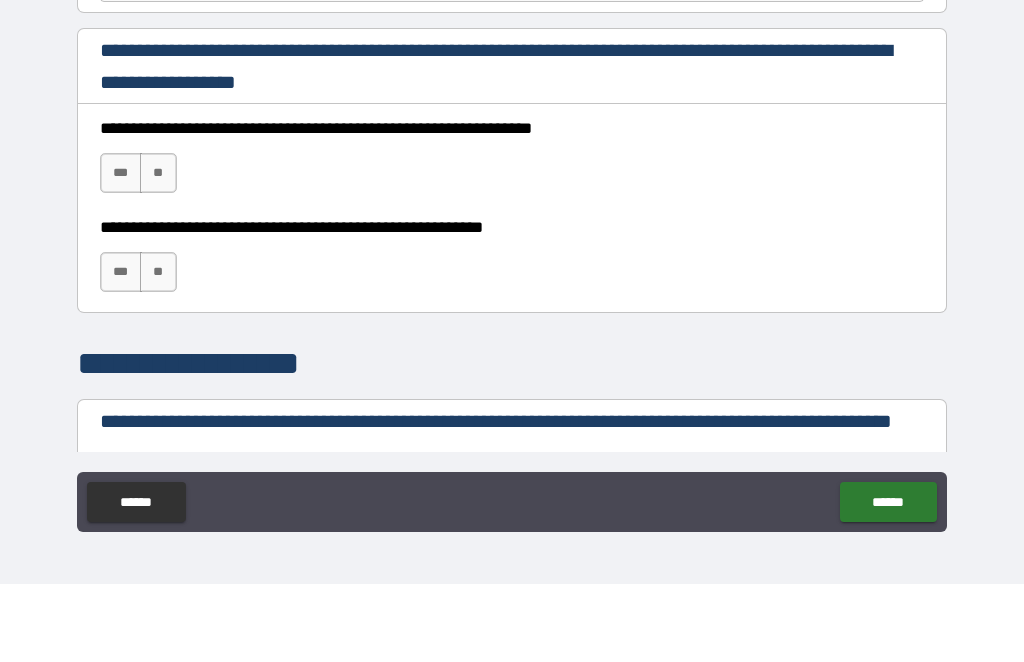 scroll, scrollTop: 1238, scrollLeft: 0, axis: vertical 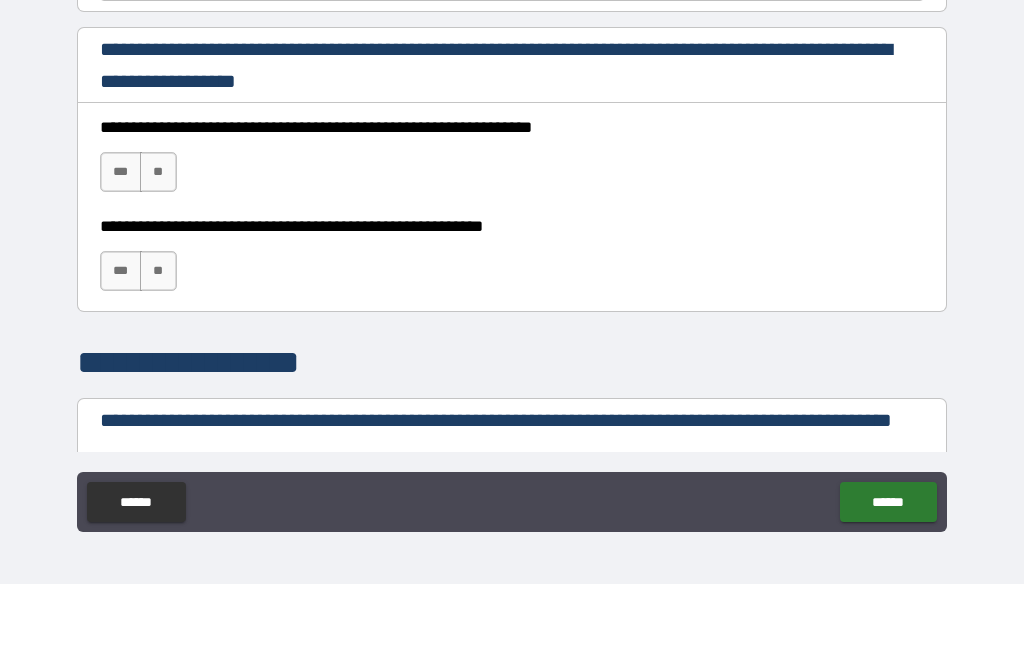 type 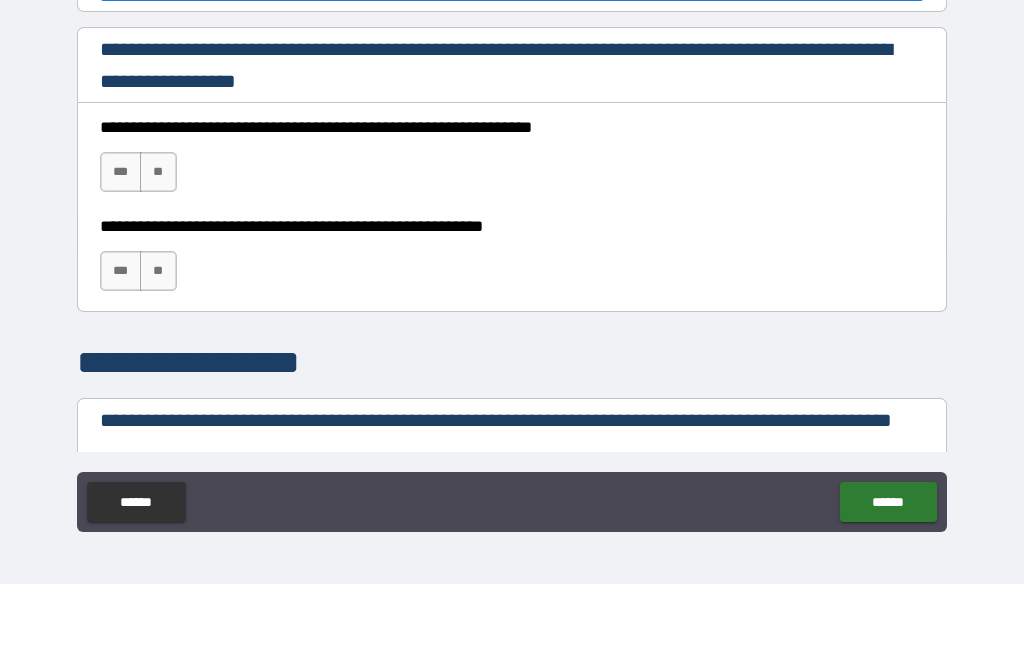 scroll, scrollTop: 0, scrollLeft: 0, axis: both 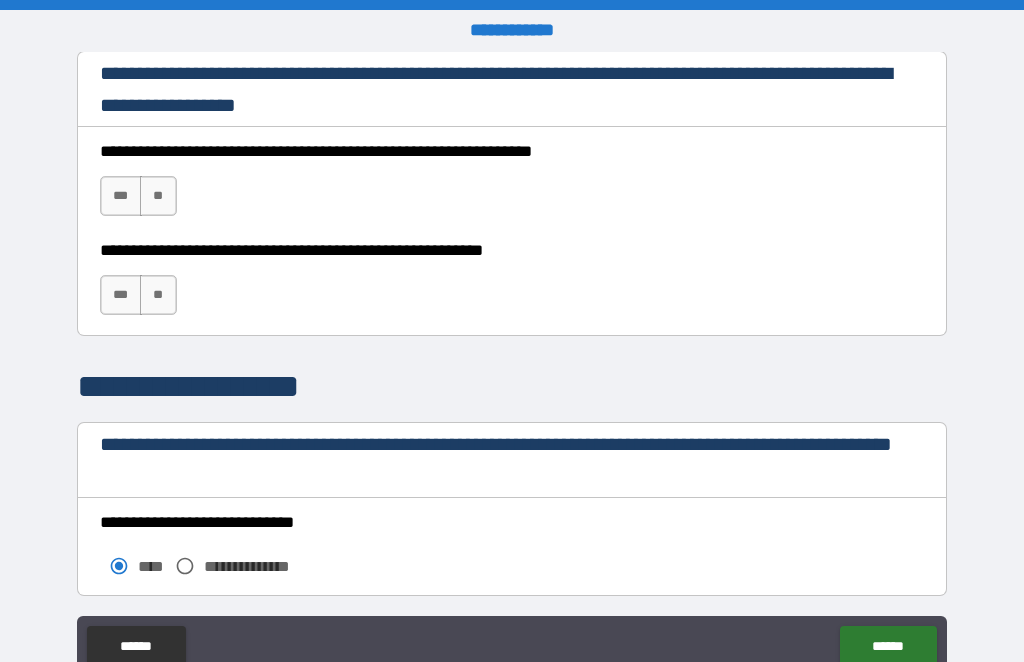 click on "***" at bounding box center (121, 196) 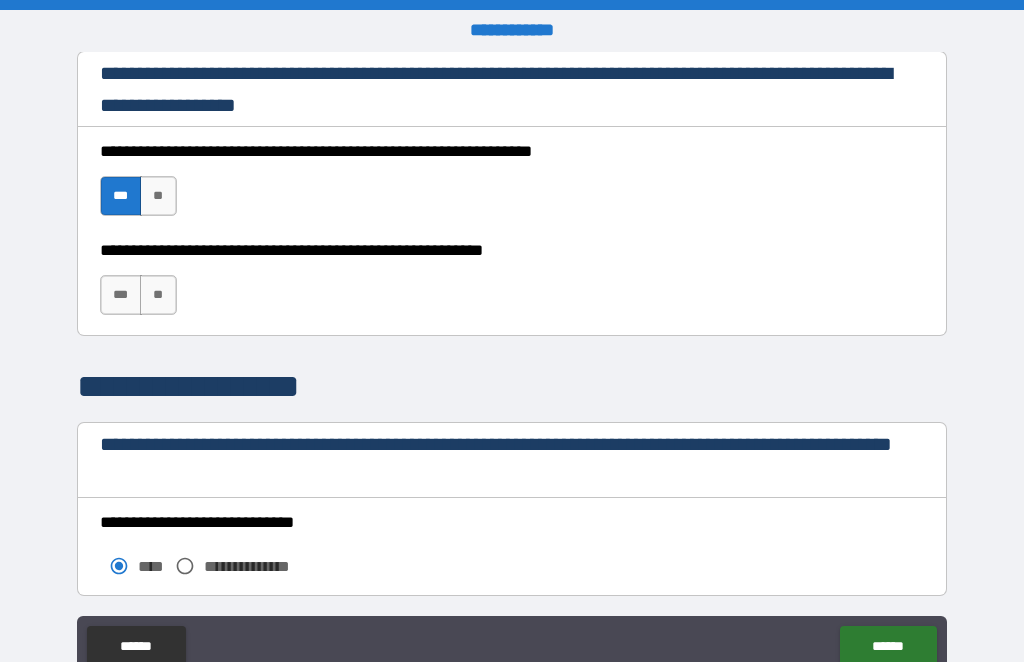 click on "***" at bounding box center [121, 295] 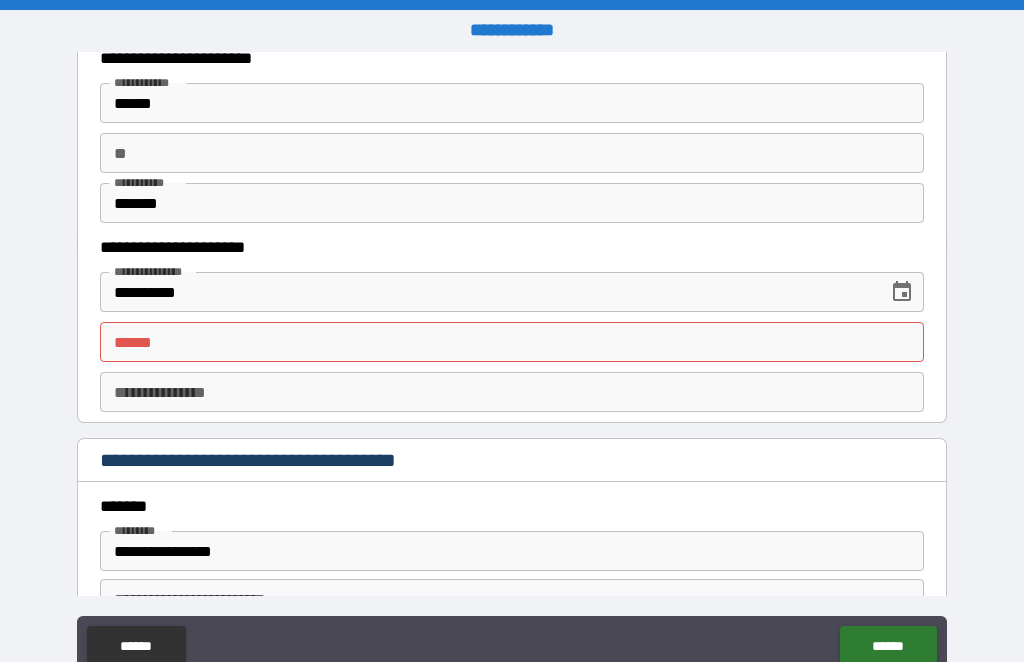 scroll, scrollTop: 1984, scrollLeft: 0, axis: vertical 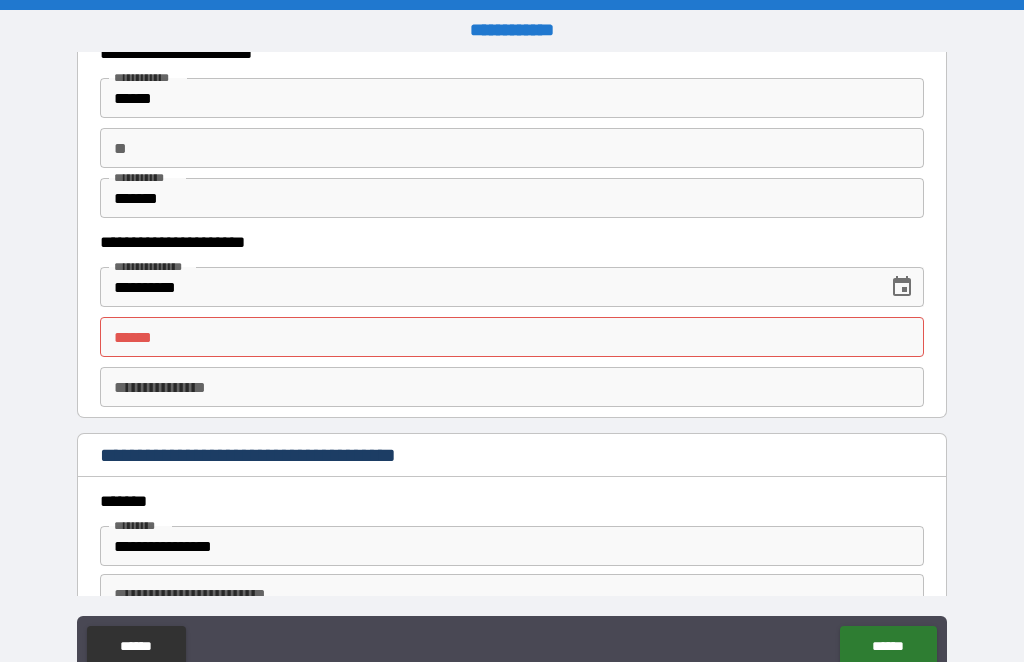 click on "****   * ****   *" at bounding box center (512, 337) 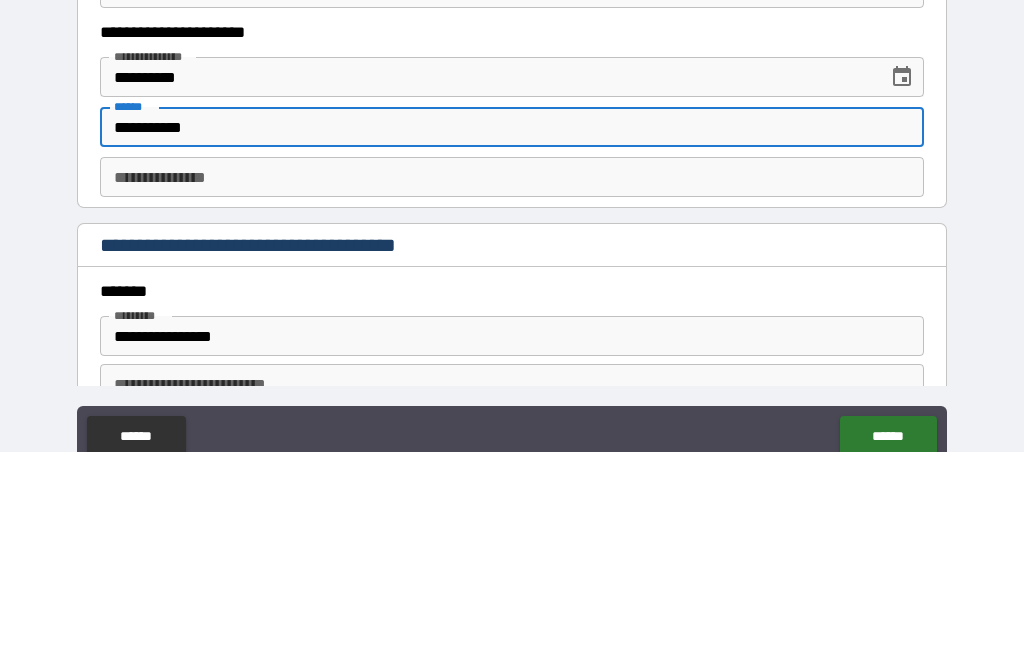 type on "**********" 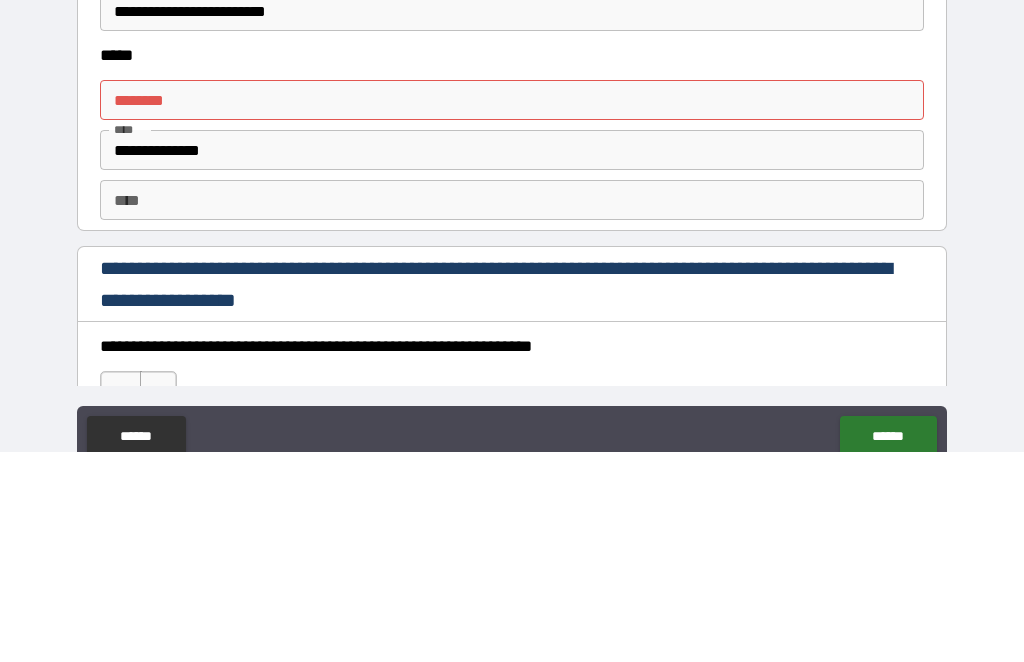 scroll, scrollTop: 2590, scrollLeft: 0, axis: vertical 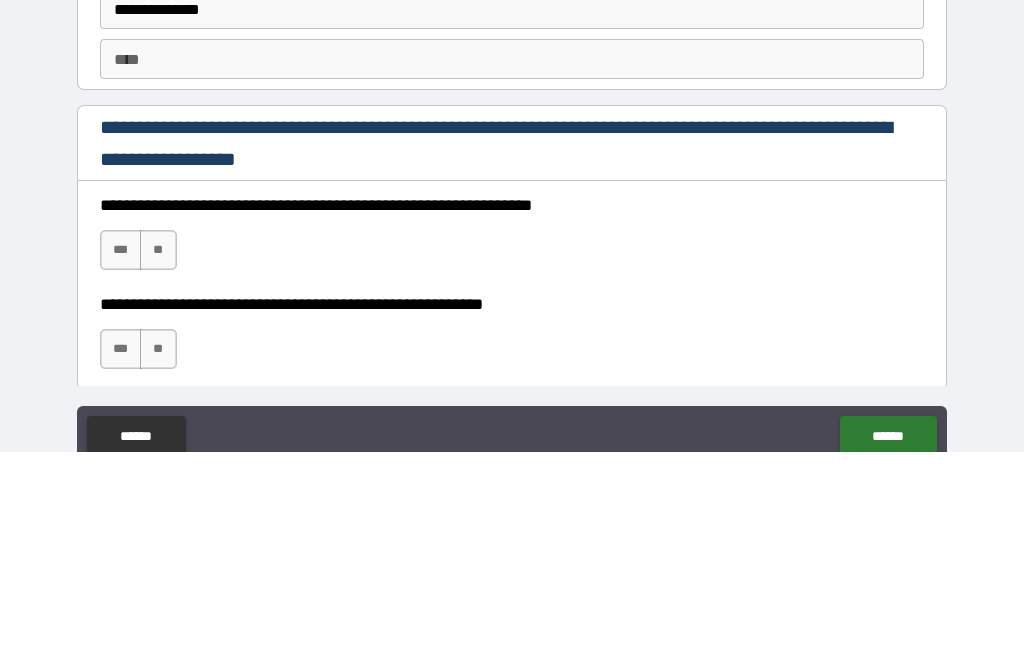 type on "**********" 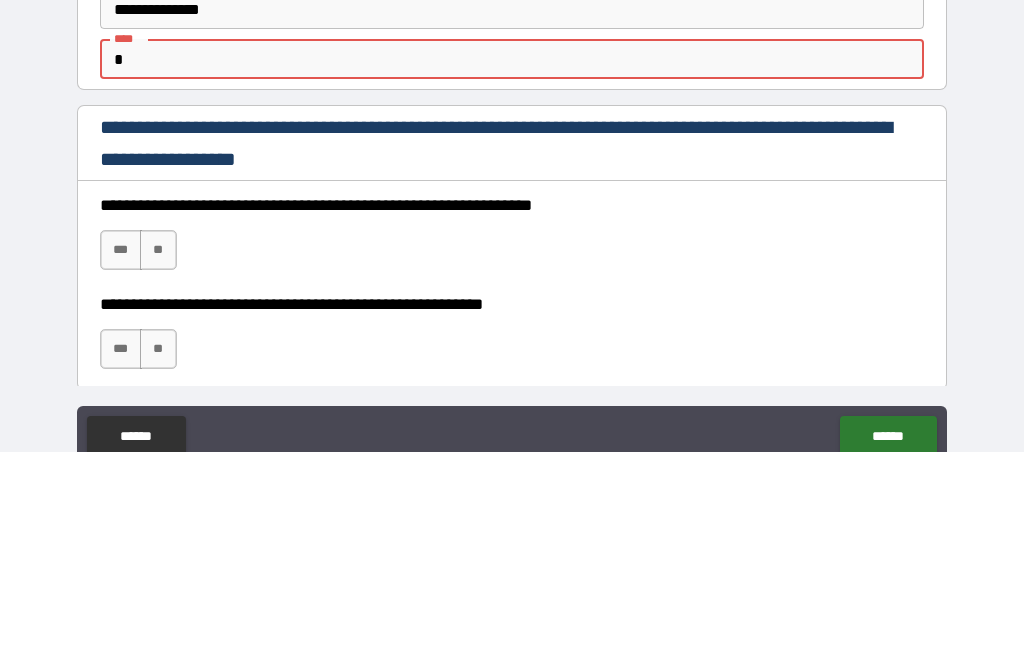 type on "*" 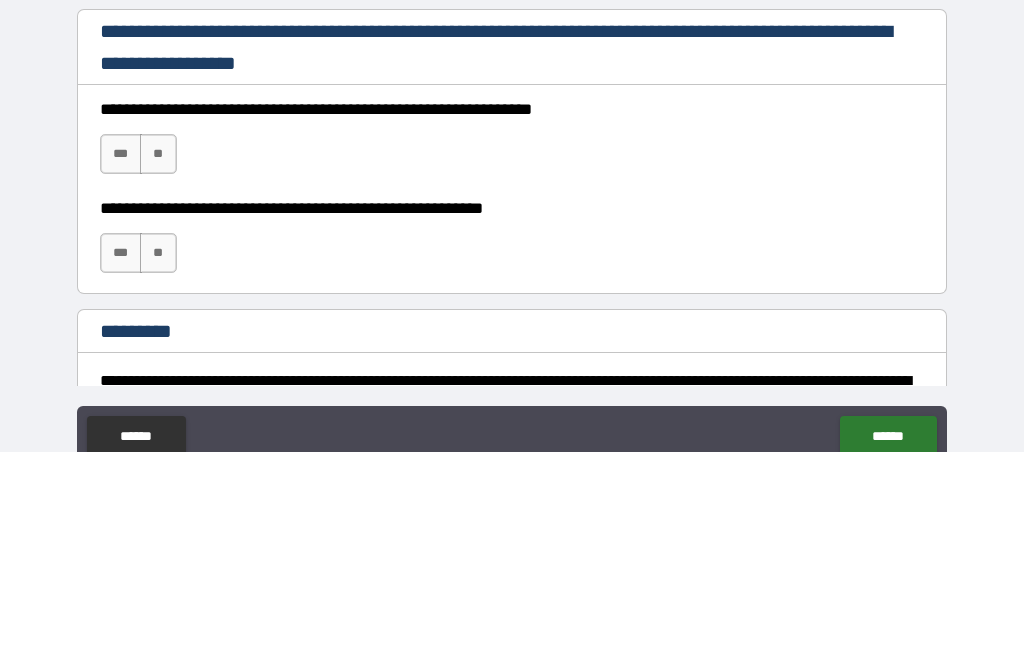 scroll, scrollTop: 2835, scrollLeft: 0, axis: vertical 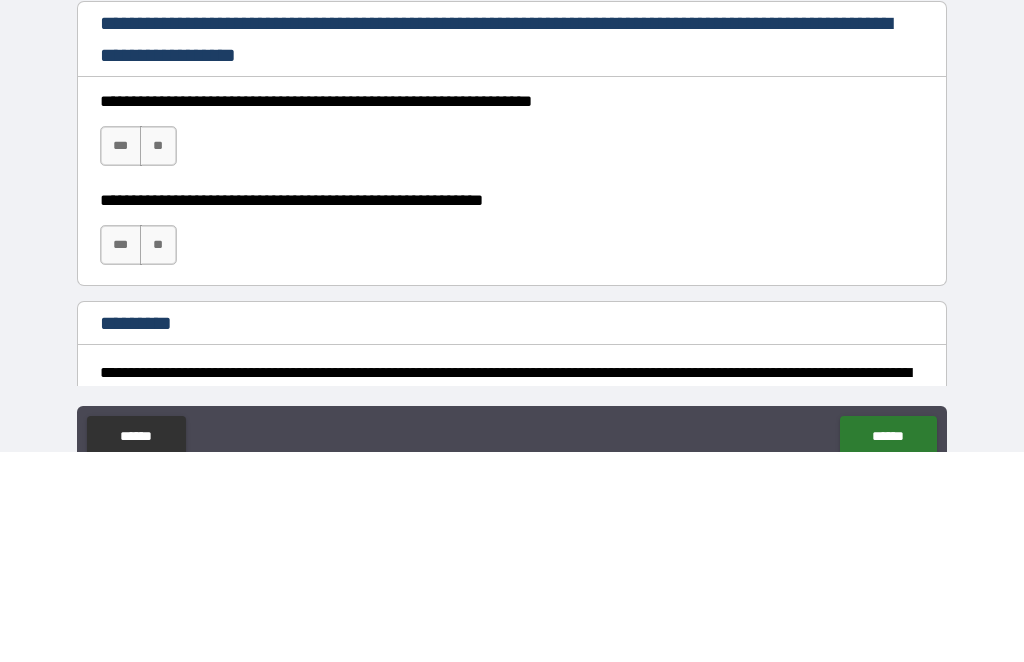 click on "***" at bounding box center [121, 356] 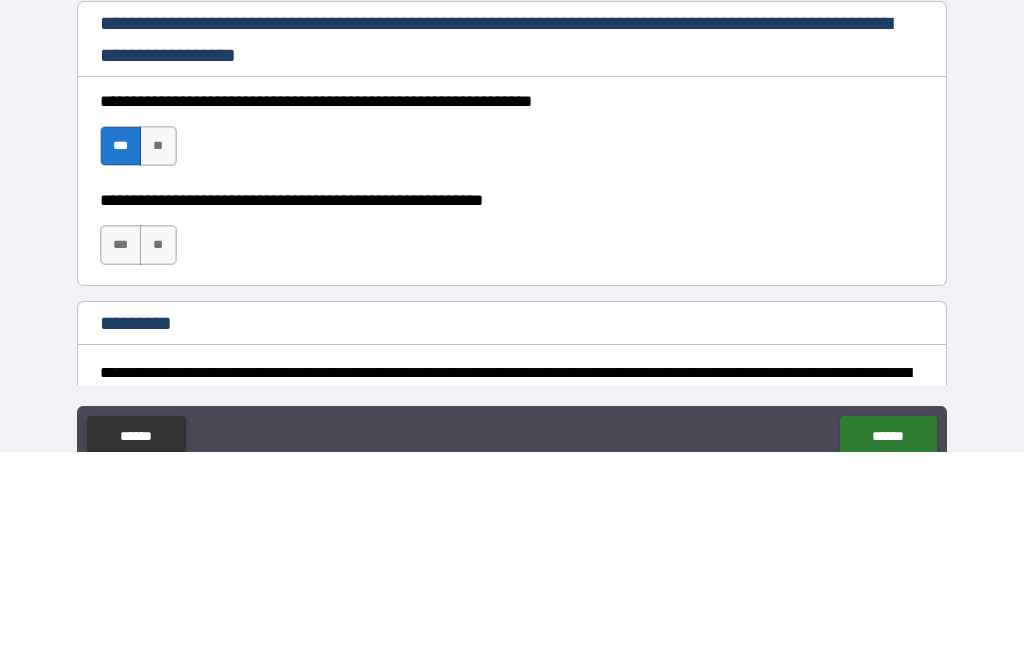 scroll, scrollTop: 66, scrollLeft: 0, axis: vertical 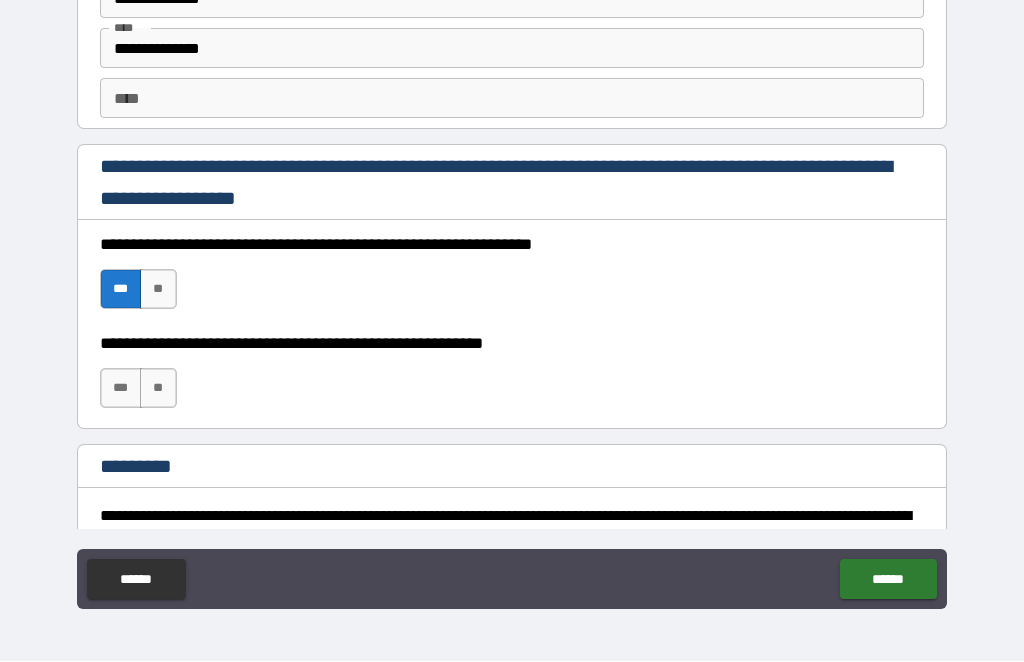 click on "***" at bounding box center [121, 389] 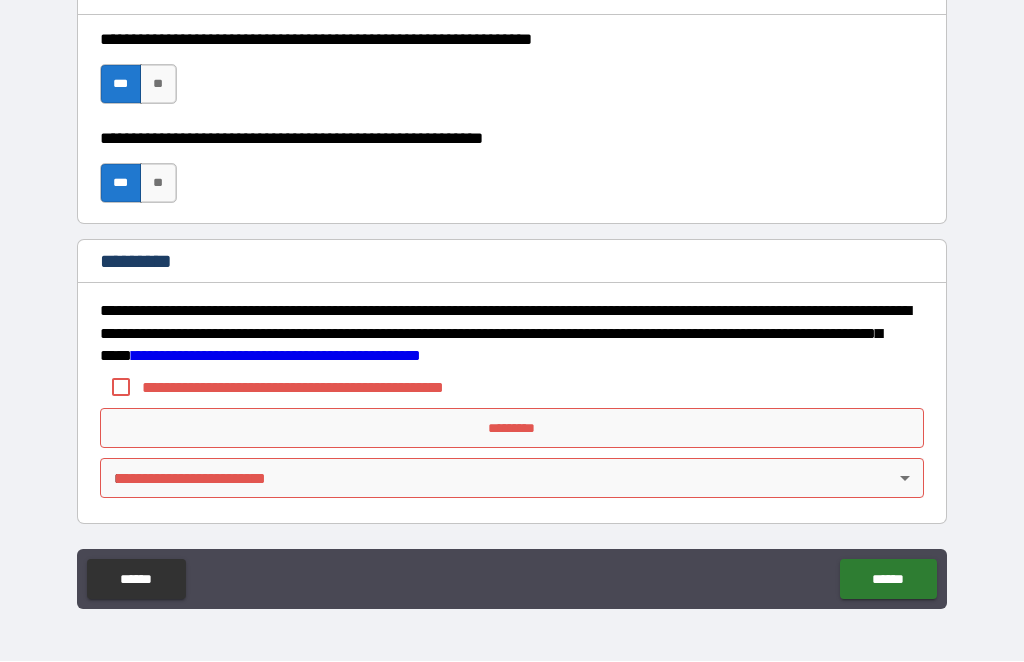 scroll, scrollTop: 3040, scrollLeft: 0, axis: vertical 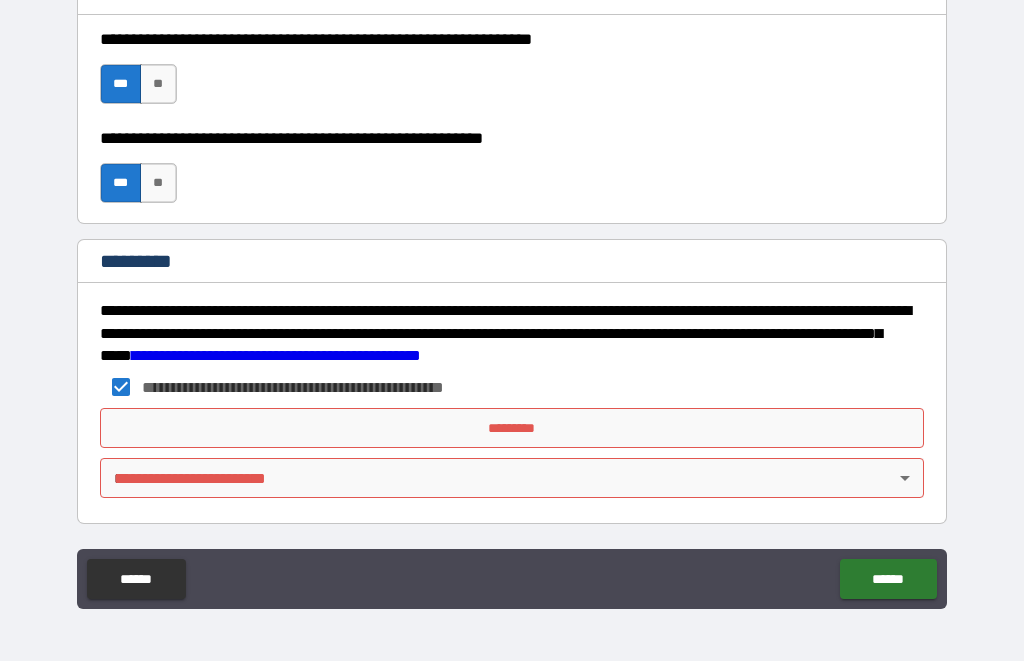 click on "*********" at bounding box center [512, 429] 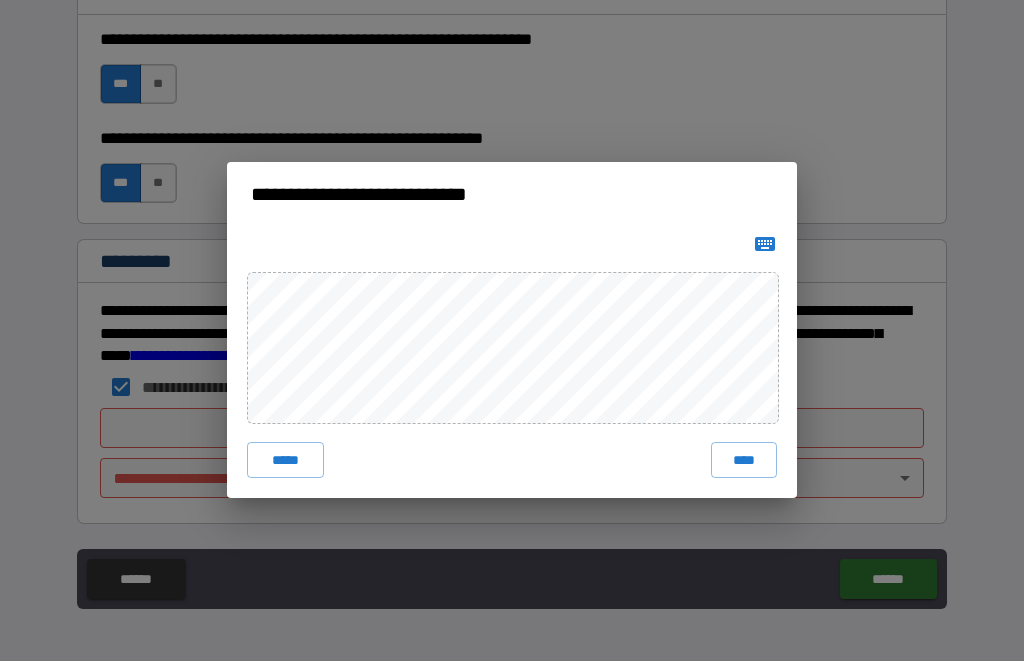 click on "****" at bounding box center [744, 461] 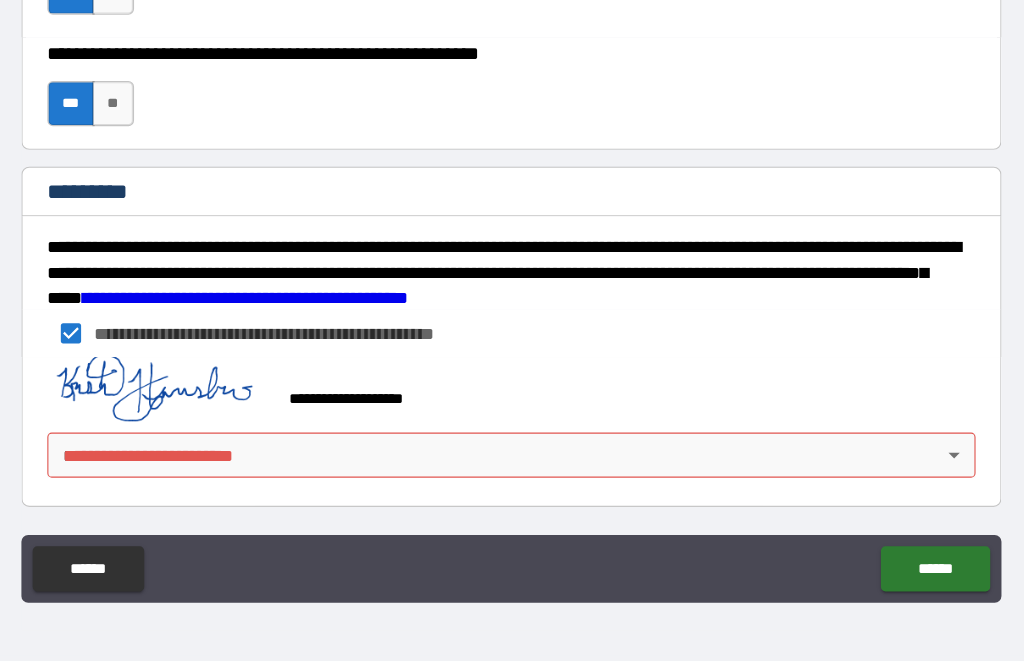scroll, scrollTop: 3057, scrollLeft: 0, axis: vertical 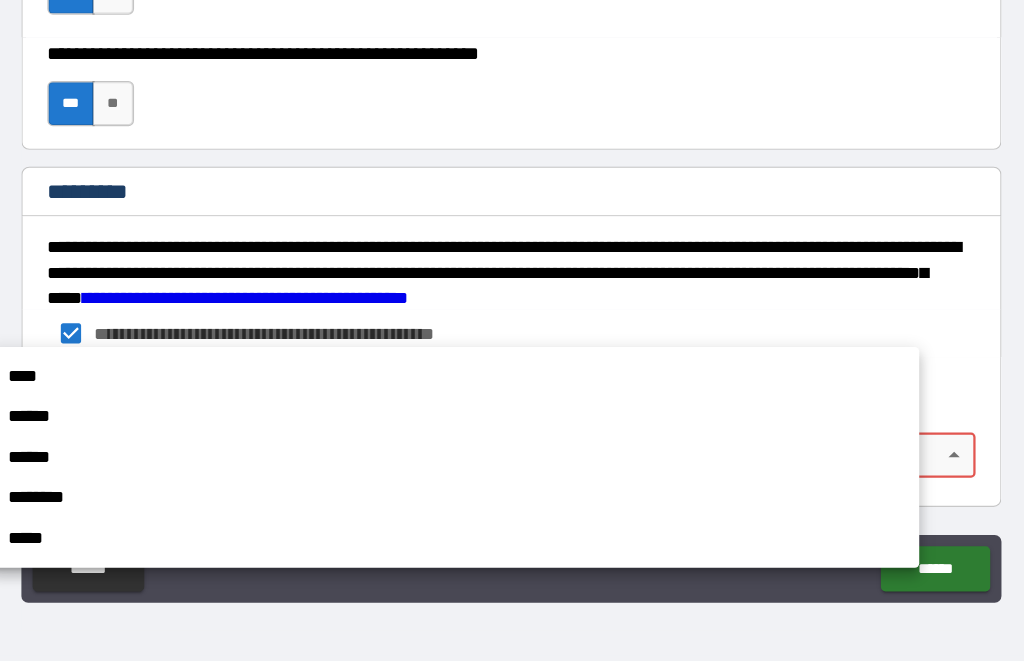 click on "****" at bounding box center (461, 409) 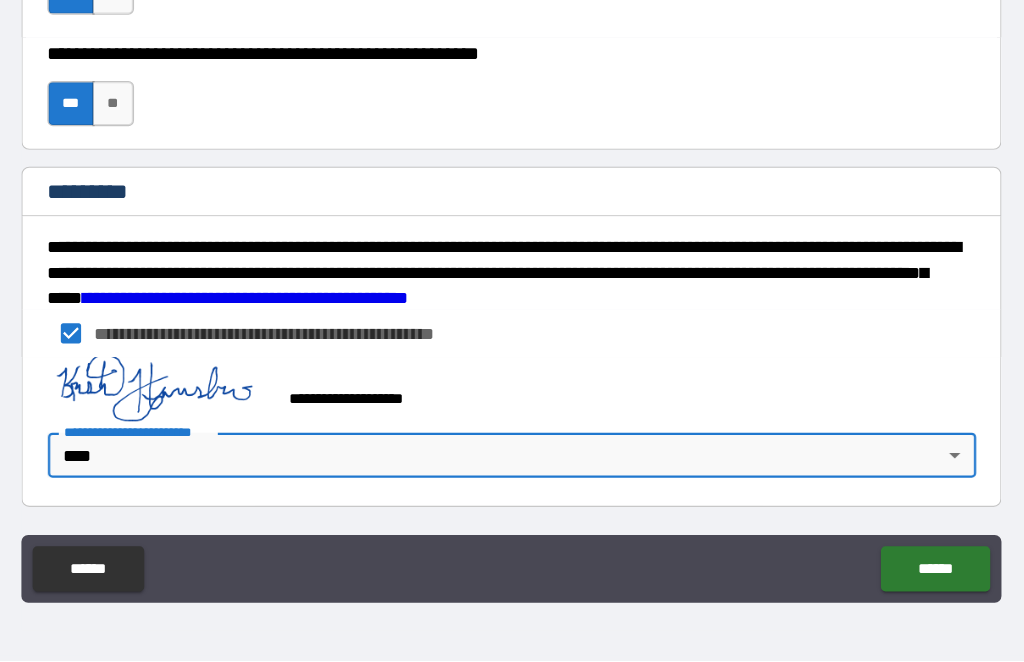 click on "******" at bounding box center [888, 580] 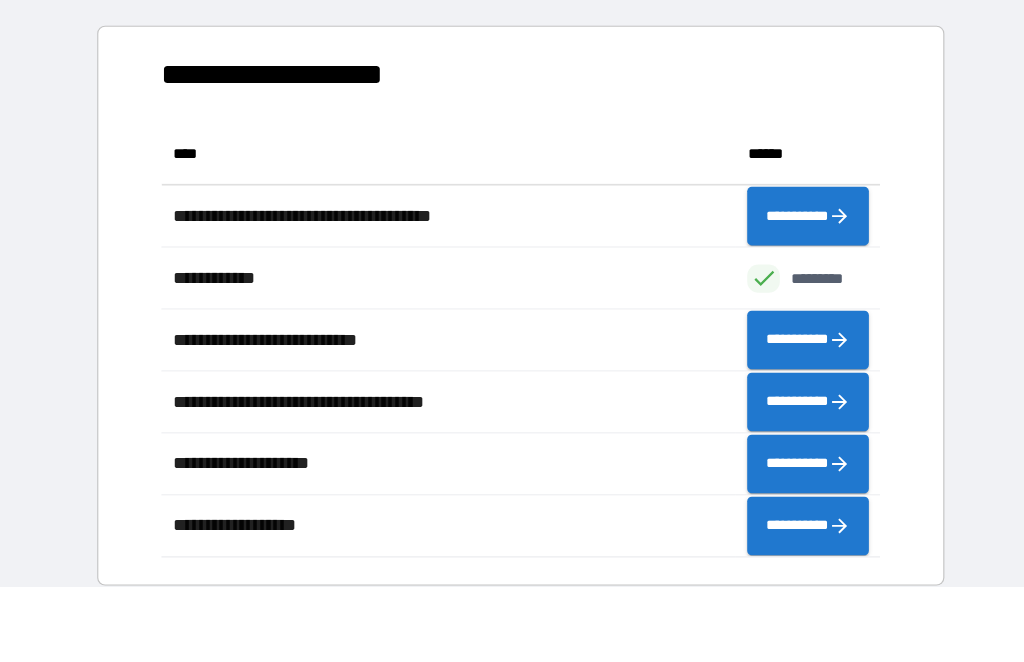 scroll, scrollTop: 386, scrollLeft: 638, axis: both 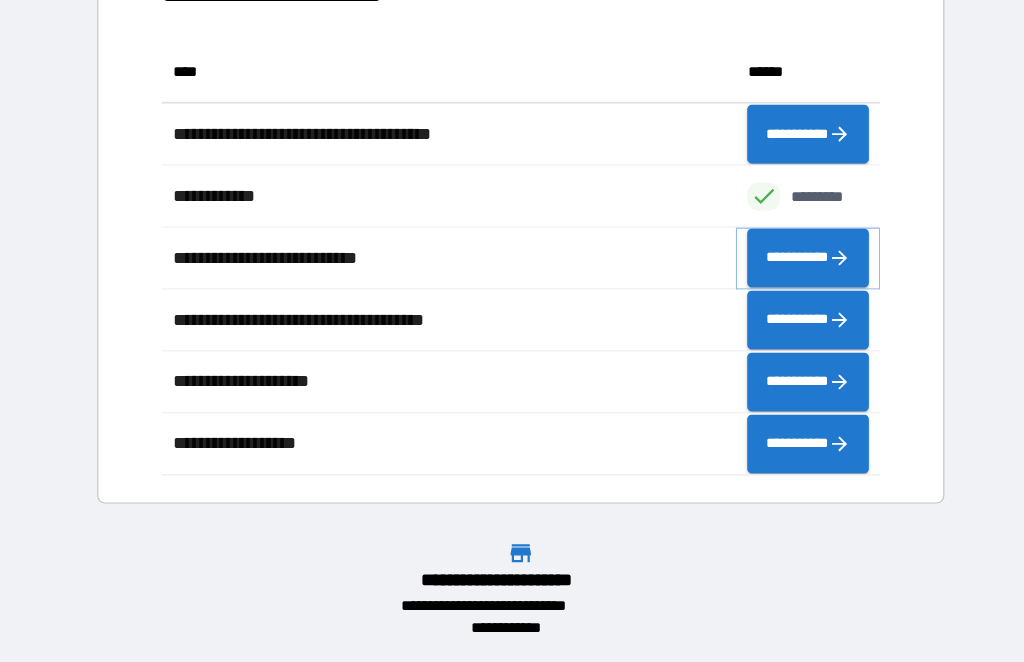 click 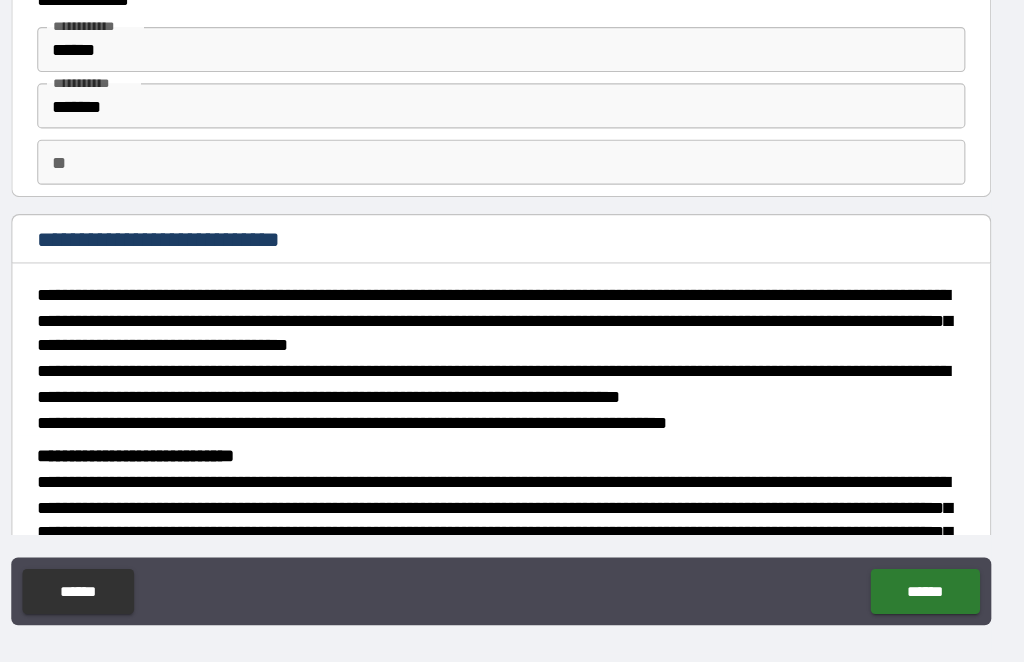 scroll, scrollTop: 0, scrollLeft: 0, axis: both 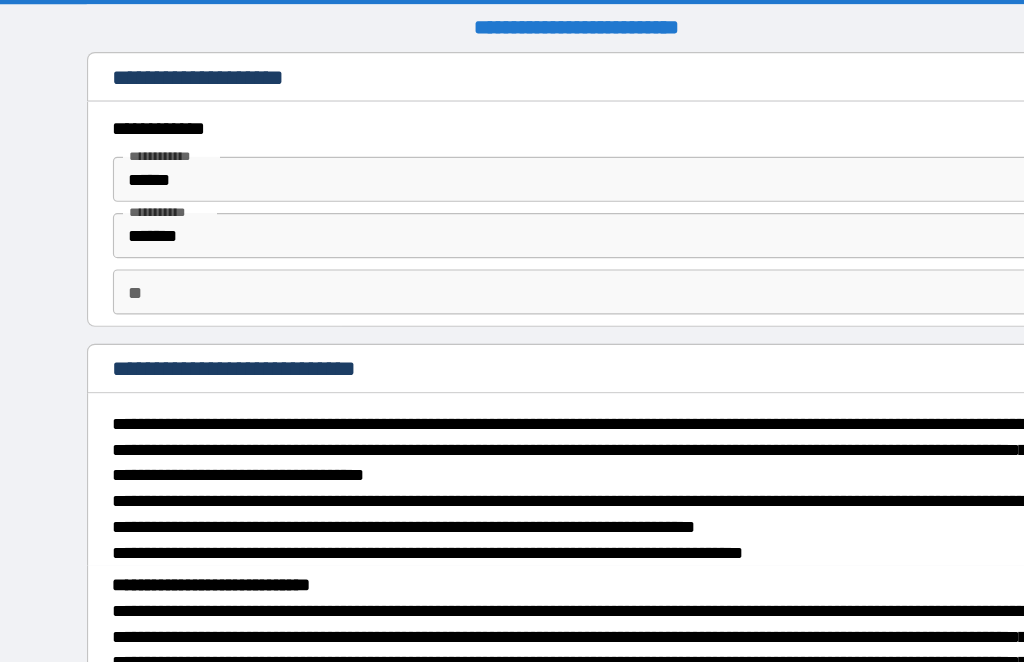 click on "**" at bounding box center (512, 265) 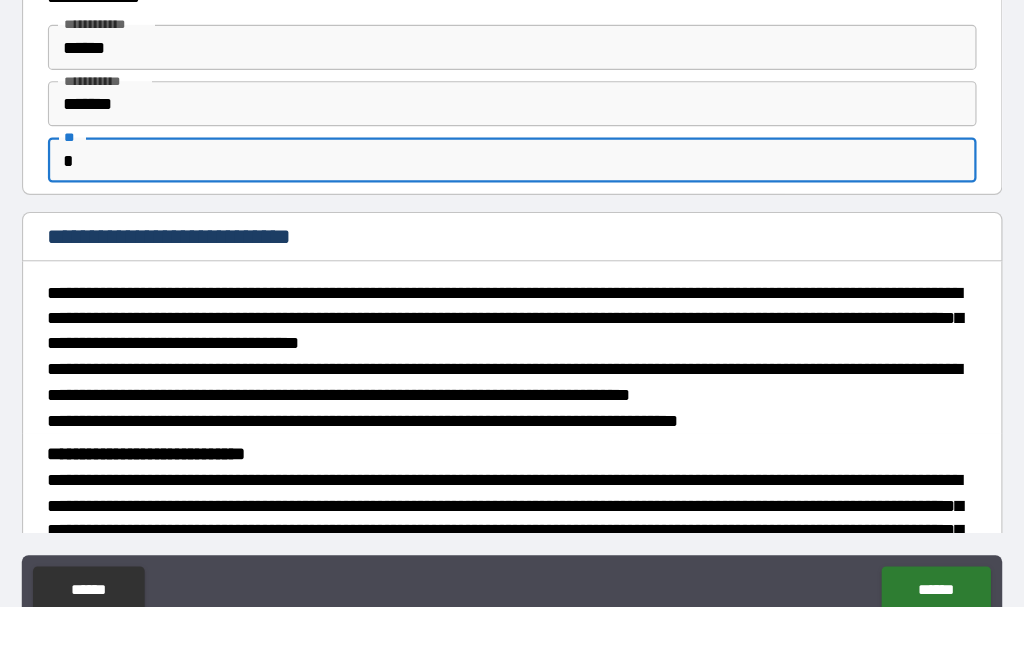 type on "*" 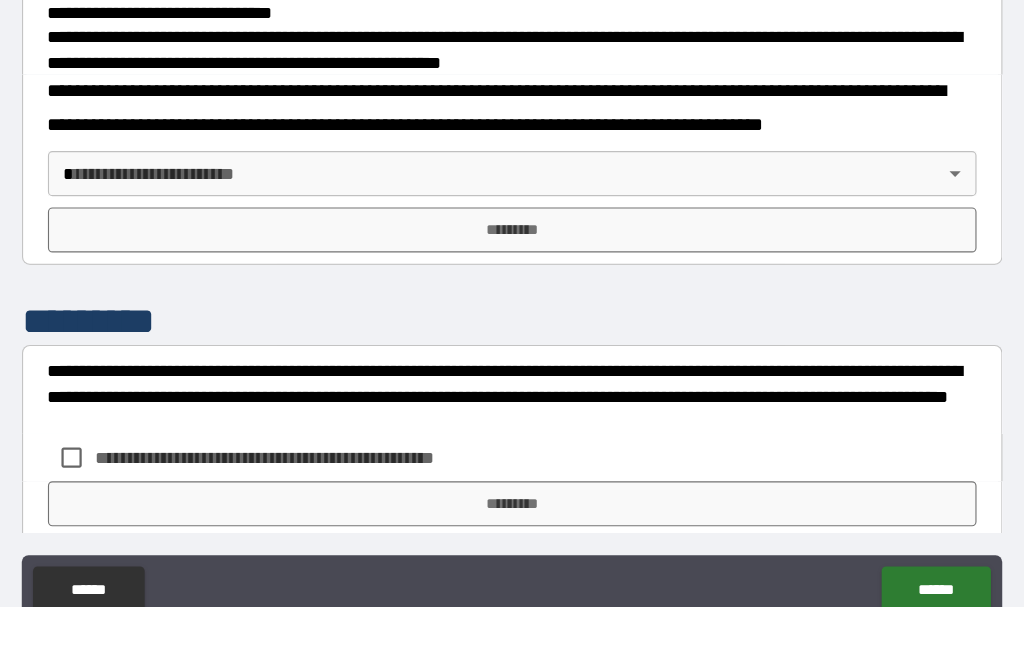 scroll, scrollTop: 653, scrollLeft: 0, axis: vertical 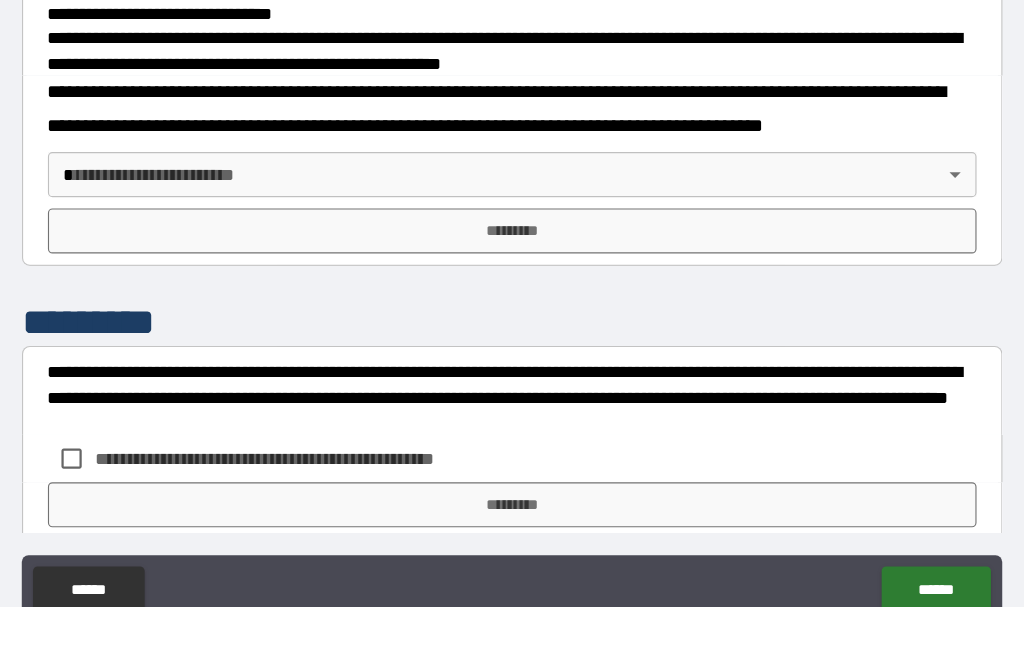 click on "*********" at bounding box center [512, 328] 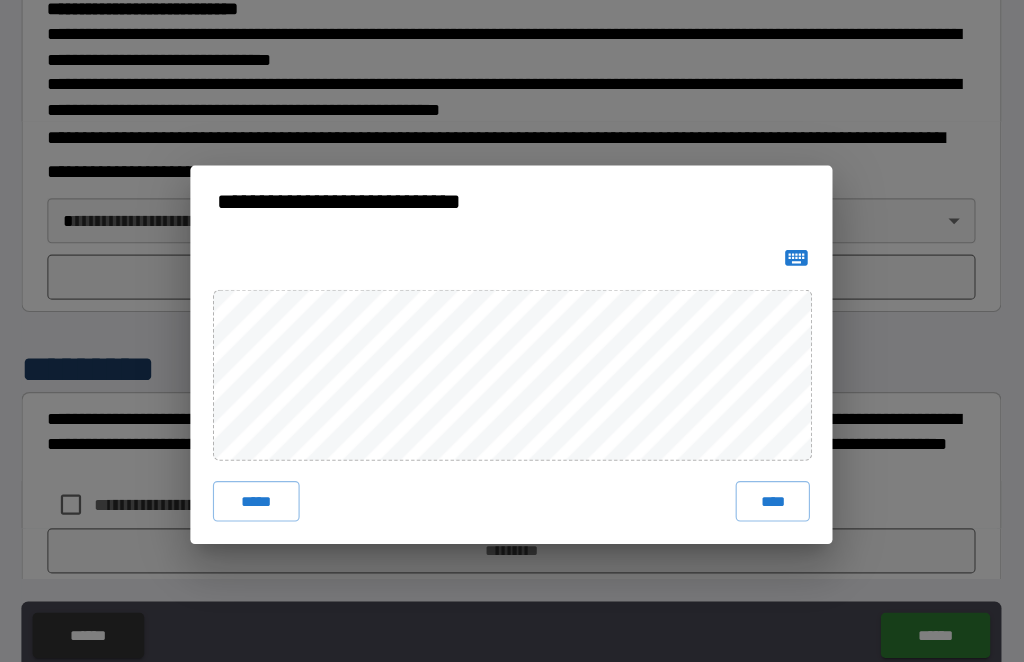 click on "****" at bounding box center [744, 461] 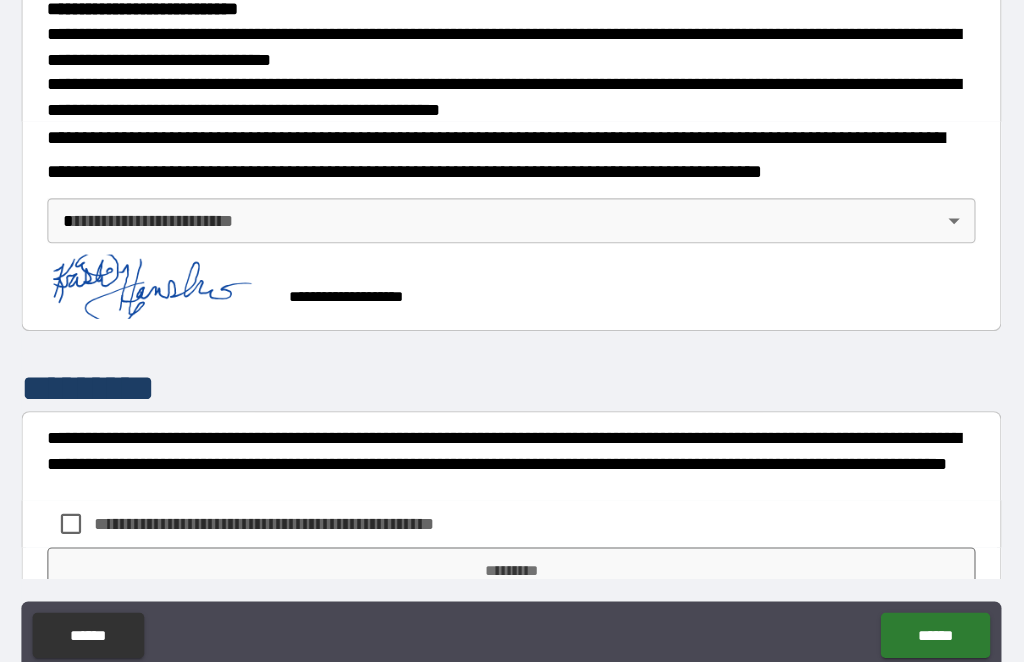click on "[FIRST] [LAST] [NUMBER] [STREET] [CITY] [STATE] [ZIP] [COUNTRY] [PHONE] [EMAIL]" at bounding box center [512, 298] 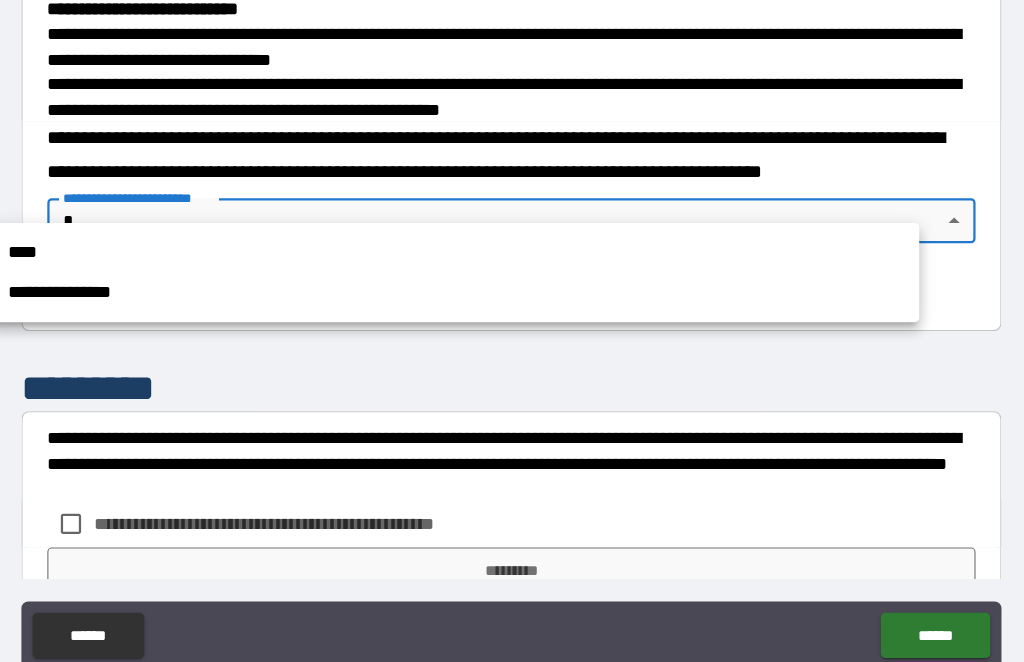 click on "****" at bounding box center [461, 240] 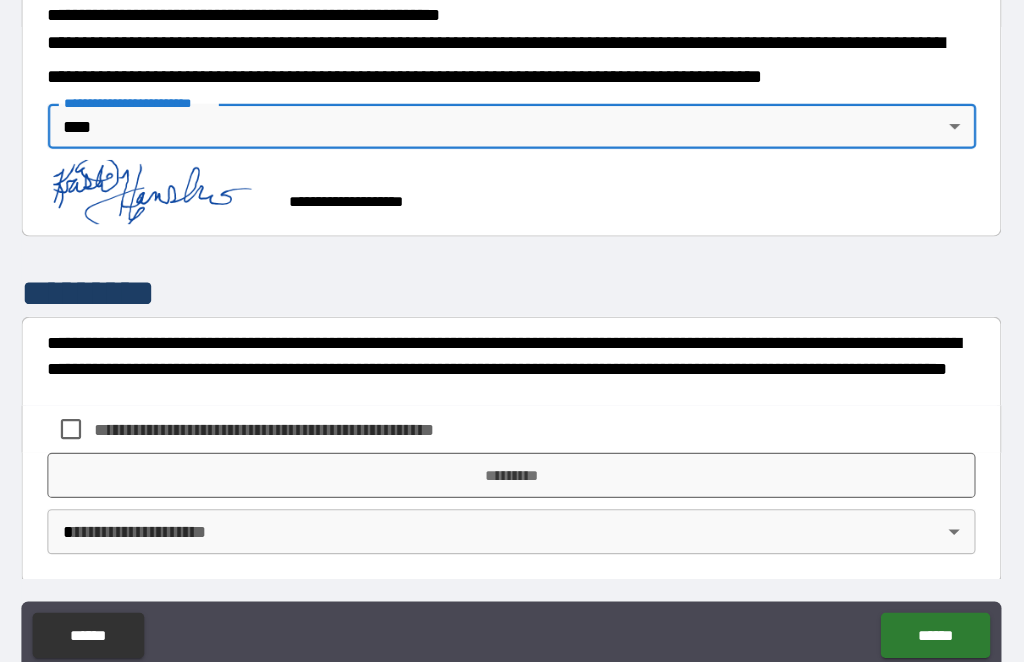 scroll, scrollTop: 736, scrollLeft: 0, axis: vertical 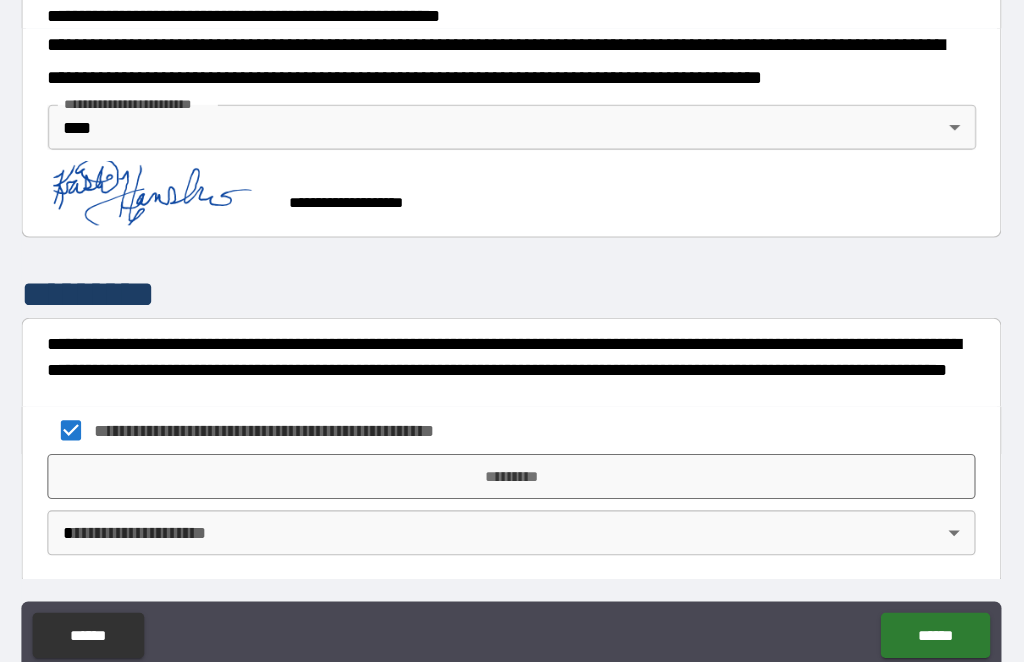 click on "*********" at bounding box center (512, 439) 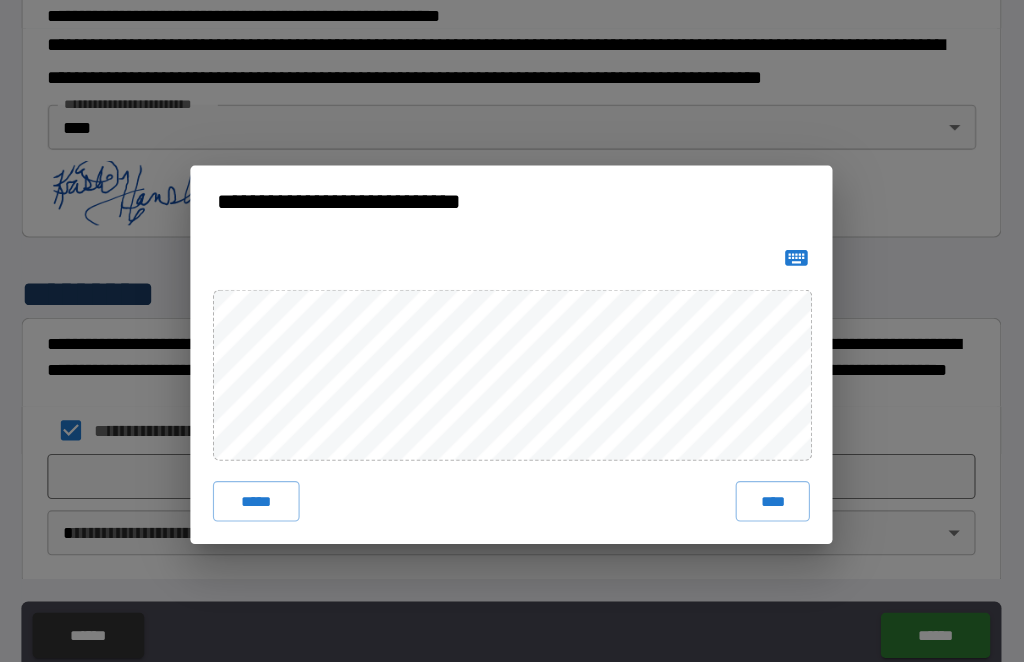 click on "****" at bounding box center (744, 461) 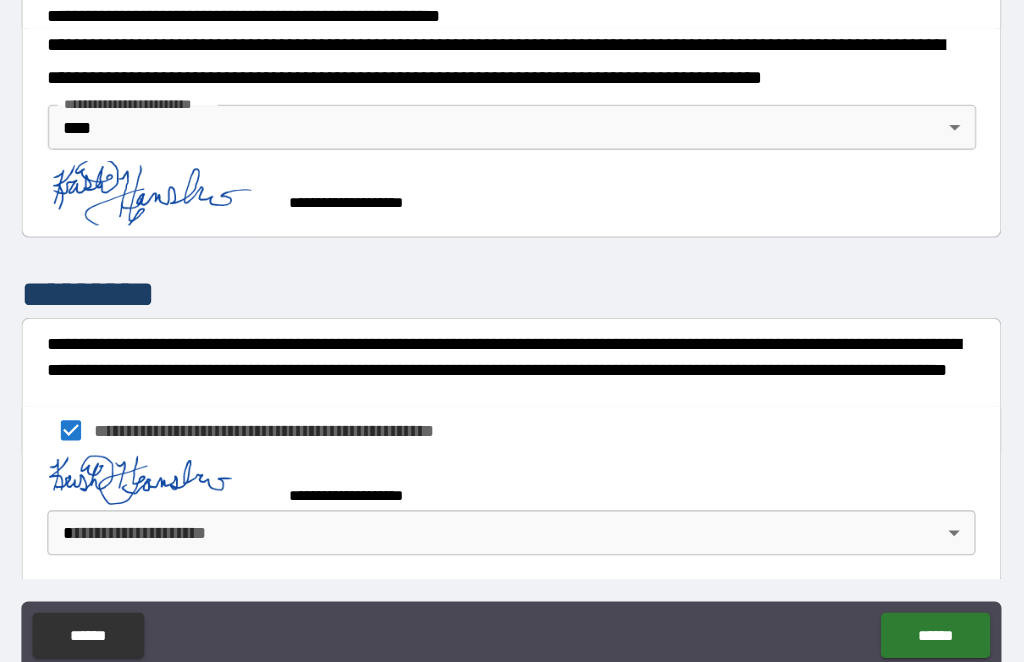 scroll, scrollTop: 726, scrollLeft: 0, axis: vertical 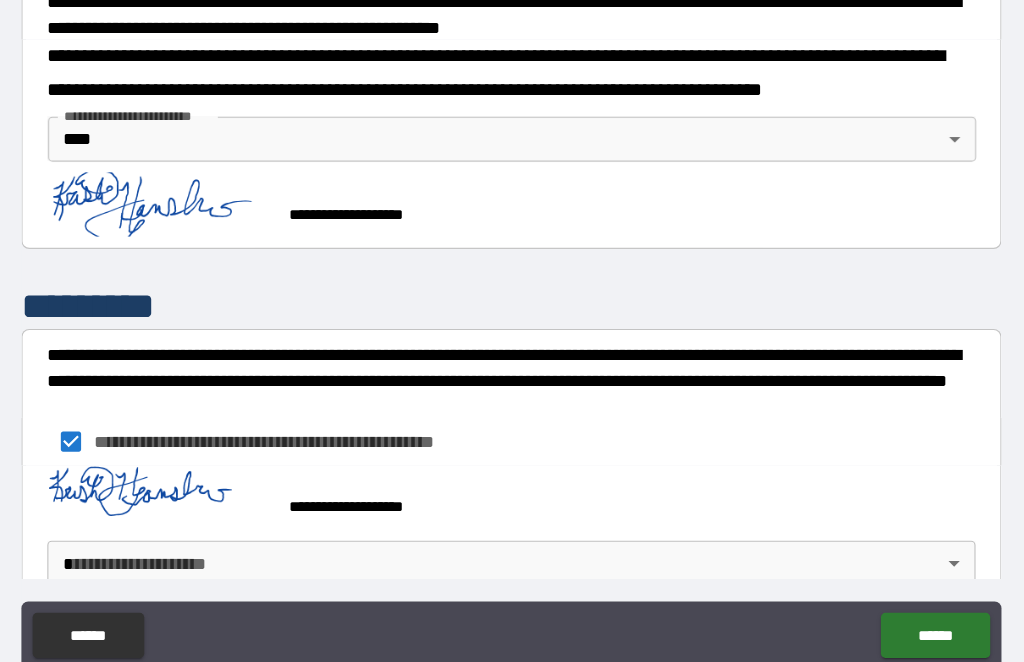 click on "[FIRST] [LAST] [NUMBER] [STREET] [CITY] [STATE] [ZIP] [COUNTRY] [PHONE] [EMAIL]" at bounding box center (512, 298) 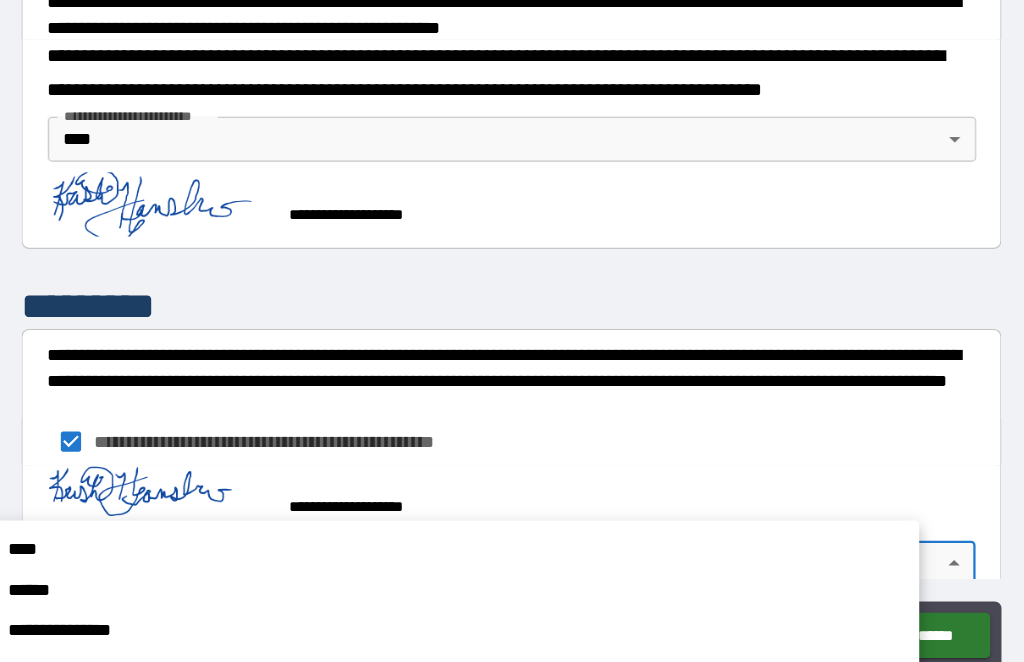 click on "****" at bounding box center (461, 504) 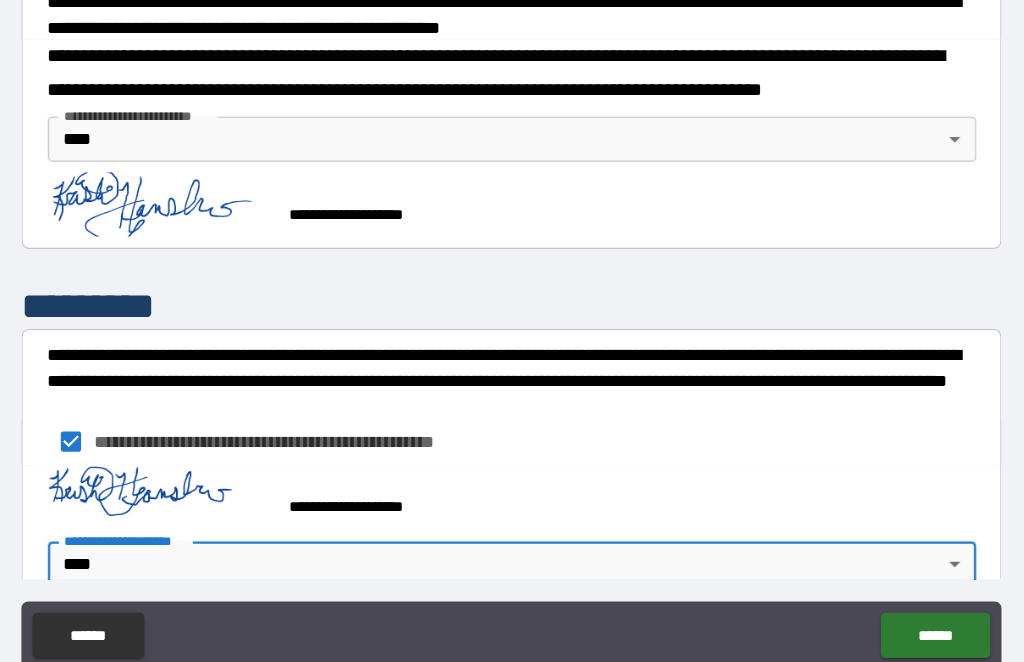 click on "******" at bounding box center [888, 580] 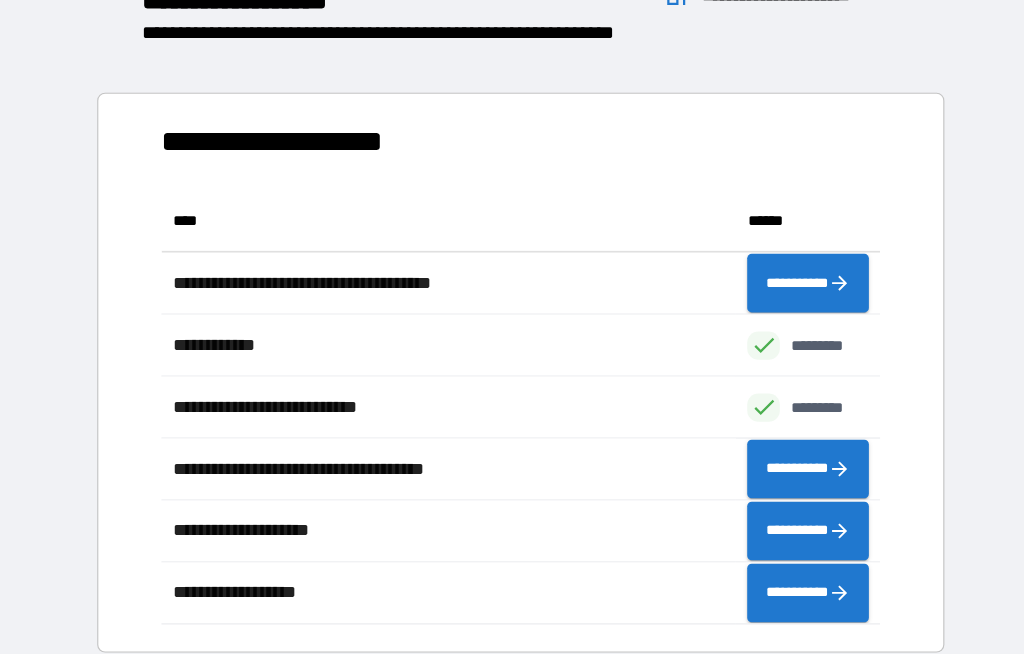 scroll, scrollTop: 386, scrollLeft: 638, axis: both 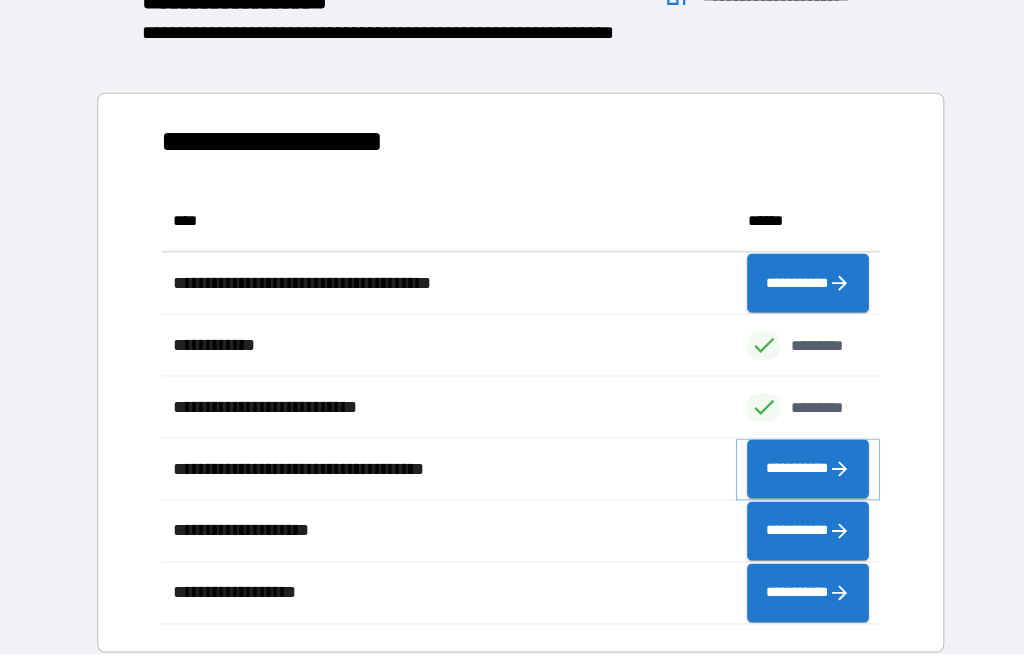 click on "**********" at bounding box center [775, 432] 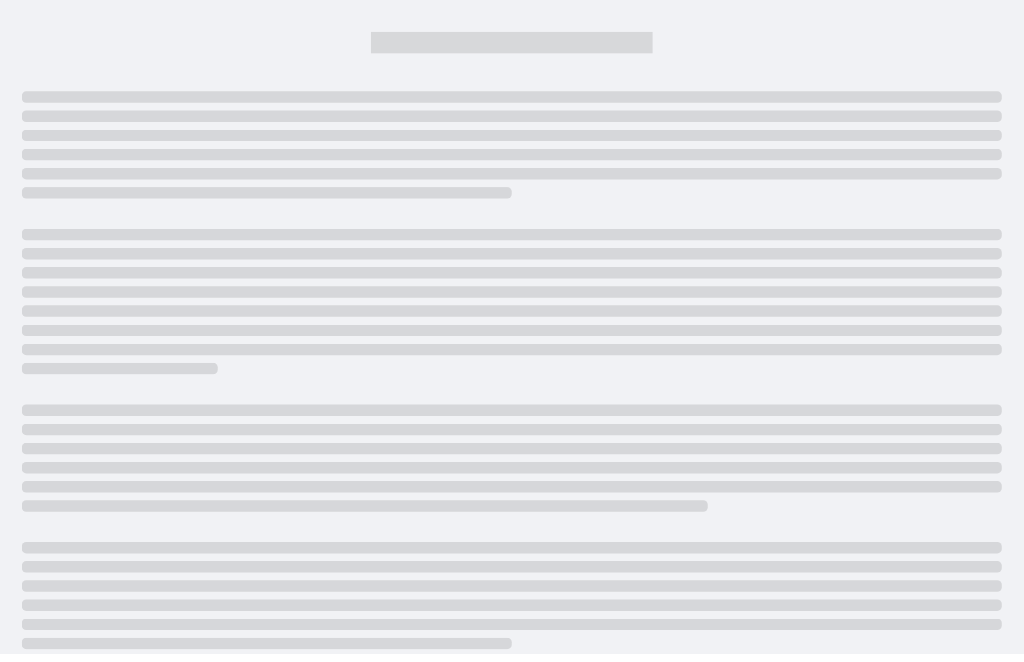click at bounding box center [512, 483] 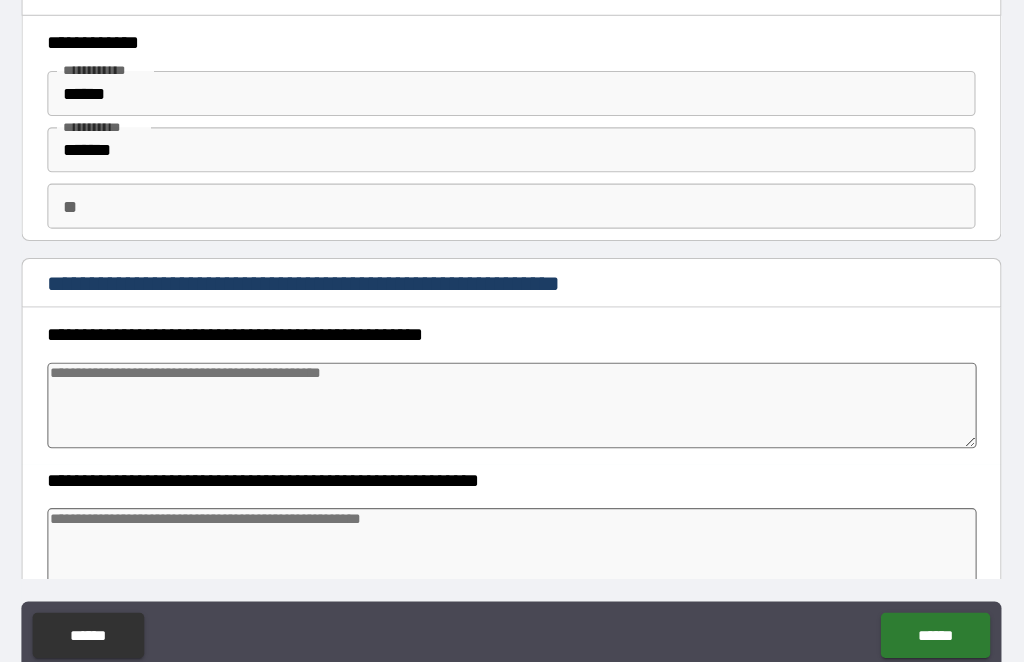 type on "*" 